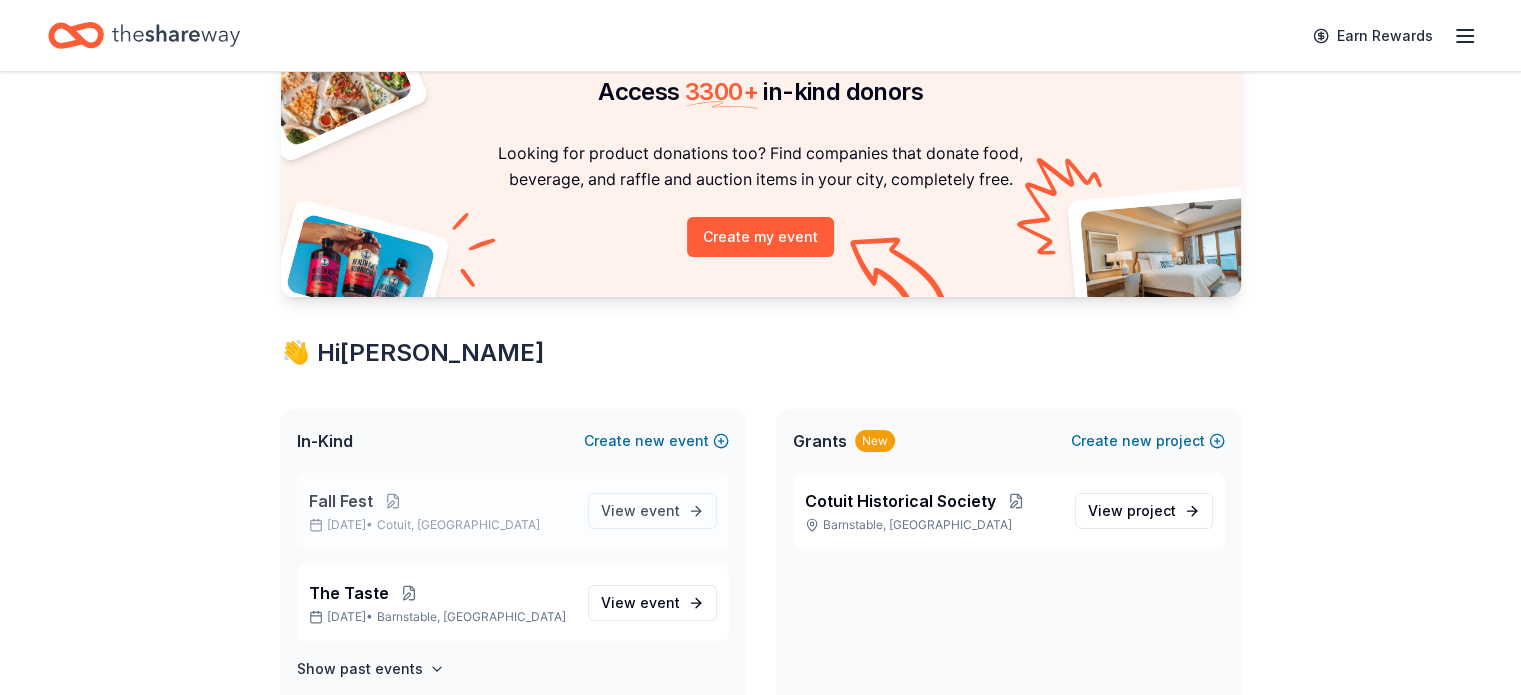 scroll, scrollTop: 200, scrollLeft: 0, axis: vertical 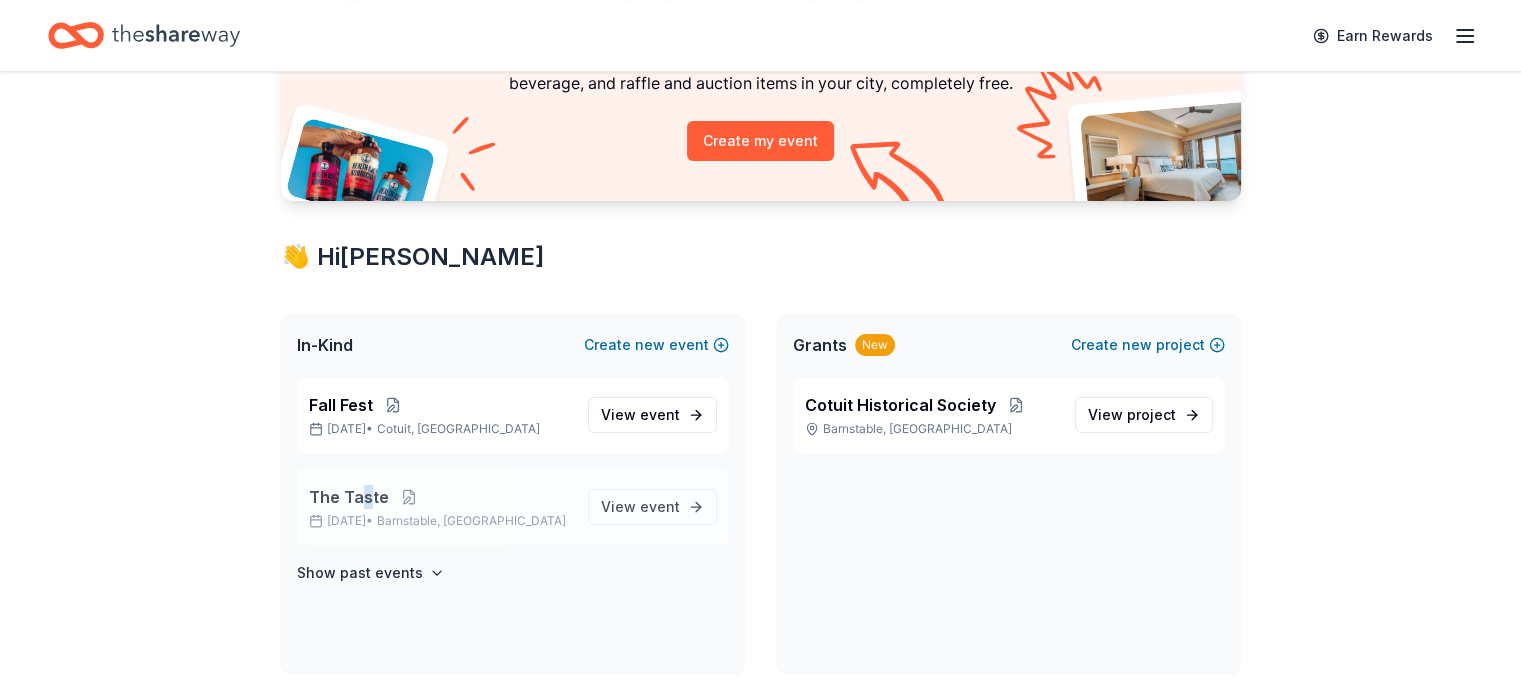 click on "The Taste" at bounding box center (349, 497) 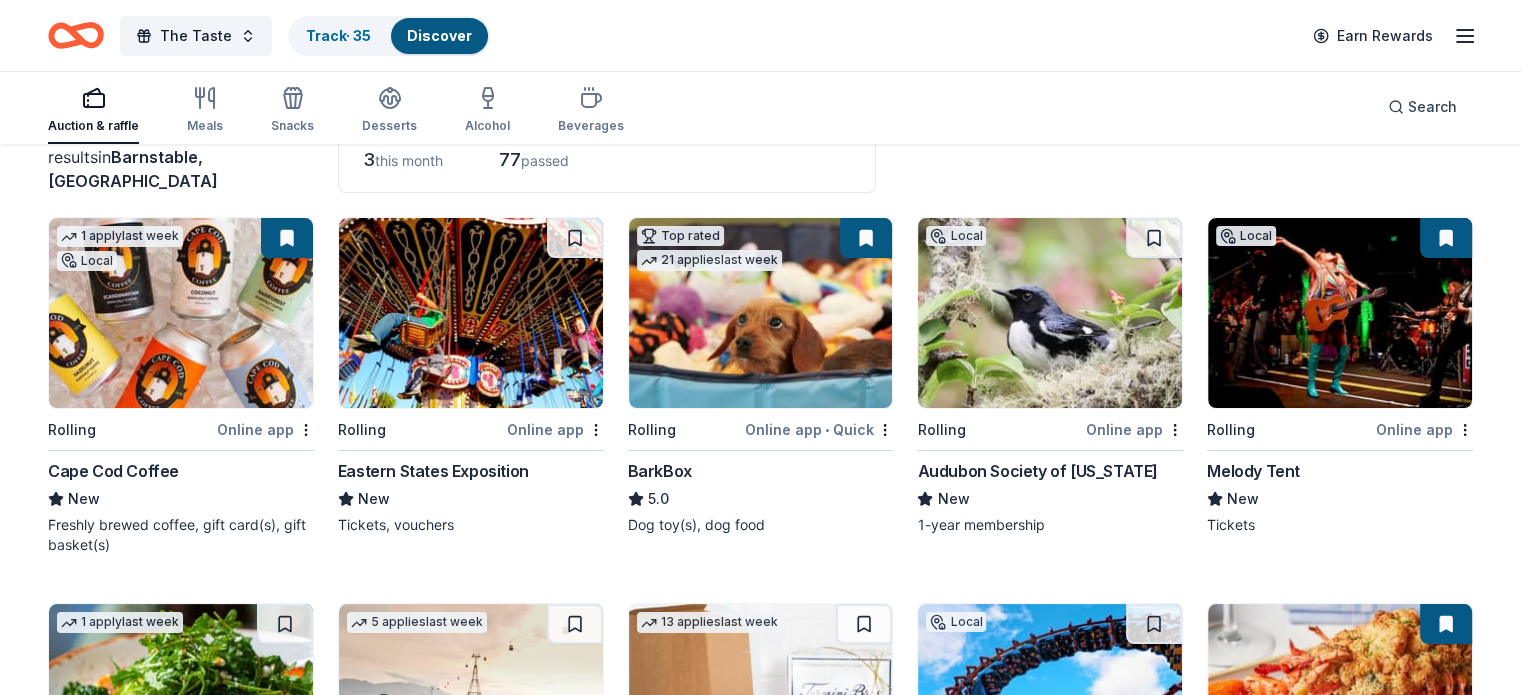 scroll, scrollTop: 0, scrollLeft: 0, axis: both 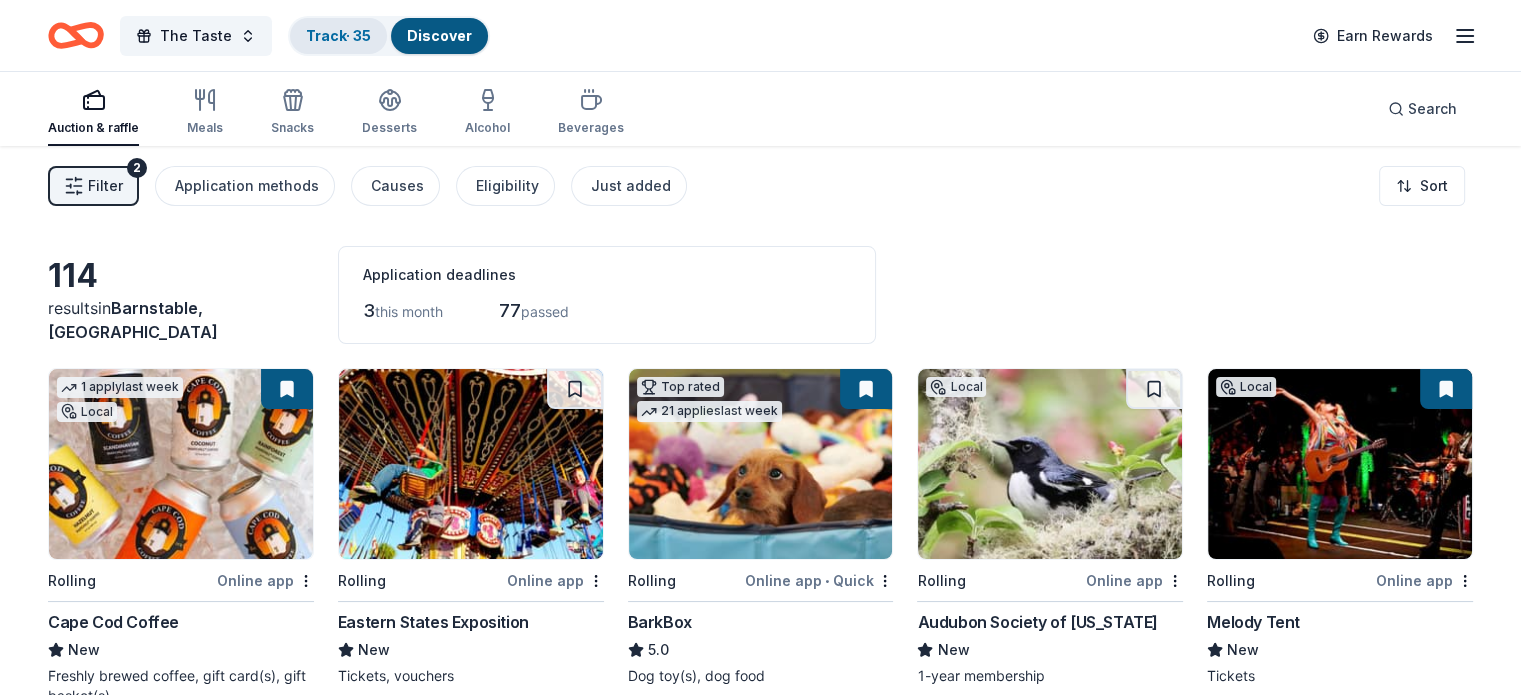 click on "Track  · 35" at bounding box center [338, 35] 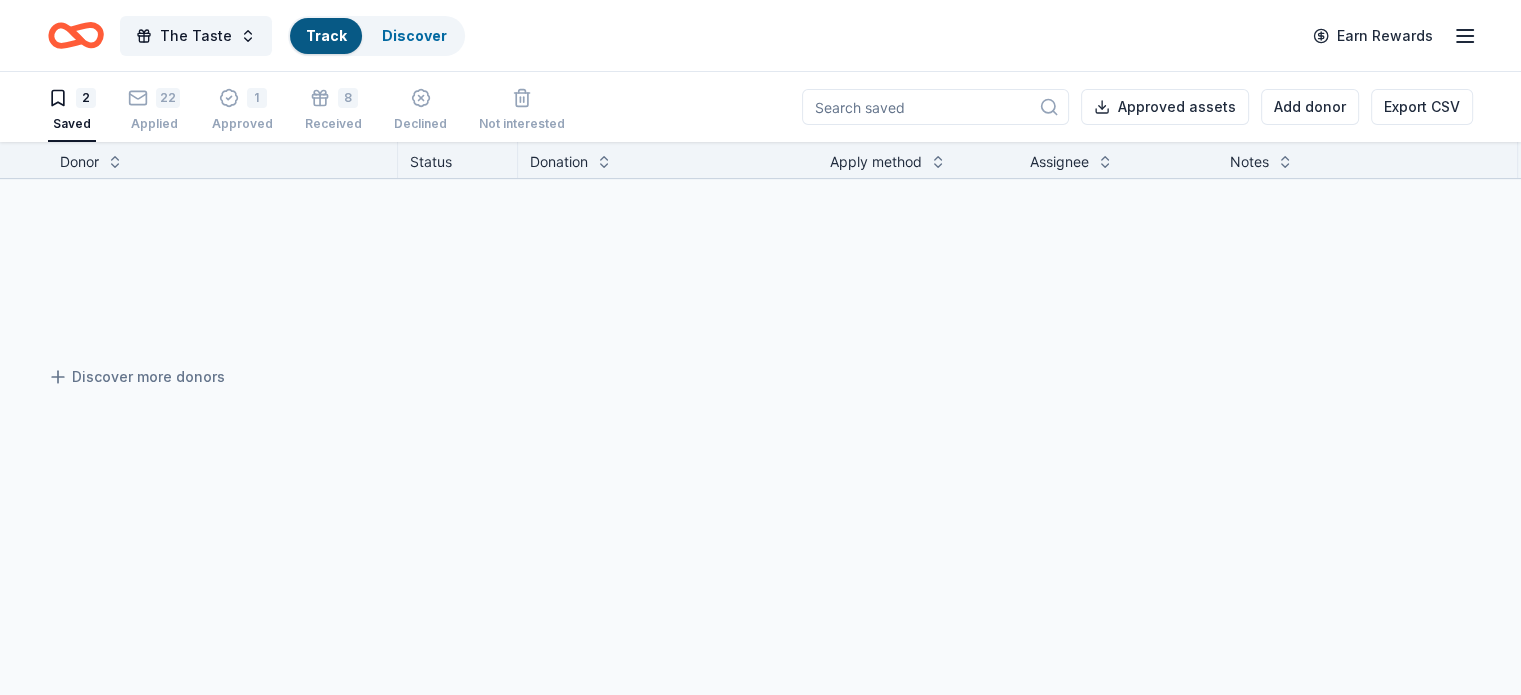 scroll, scrollTop: 0, scrollLeft: 0, axis: both 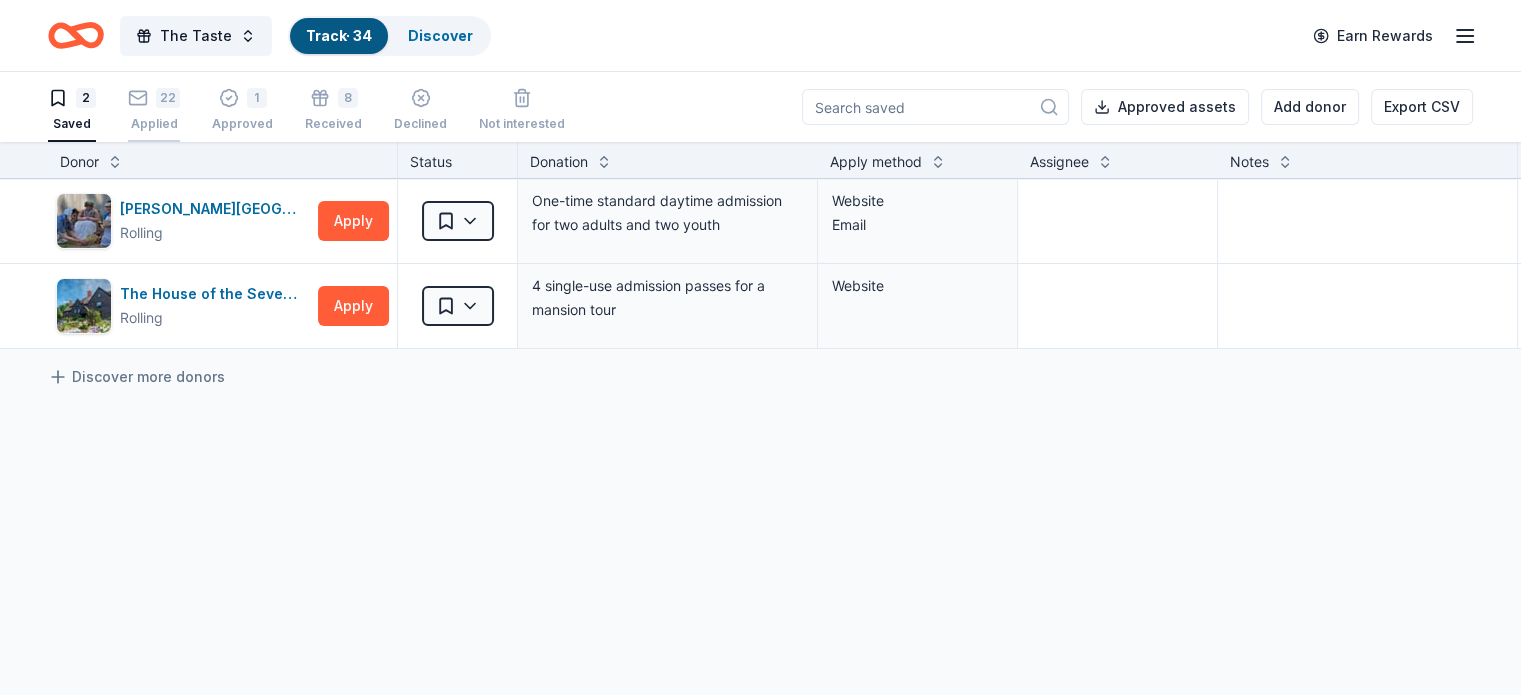 click on "22" at bounding box center (168, 98) 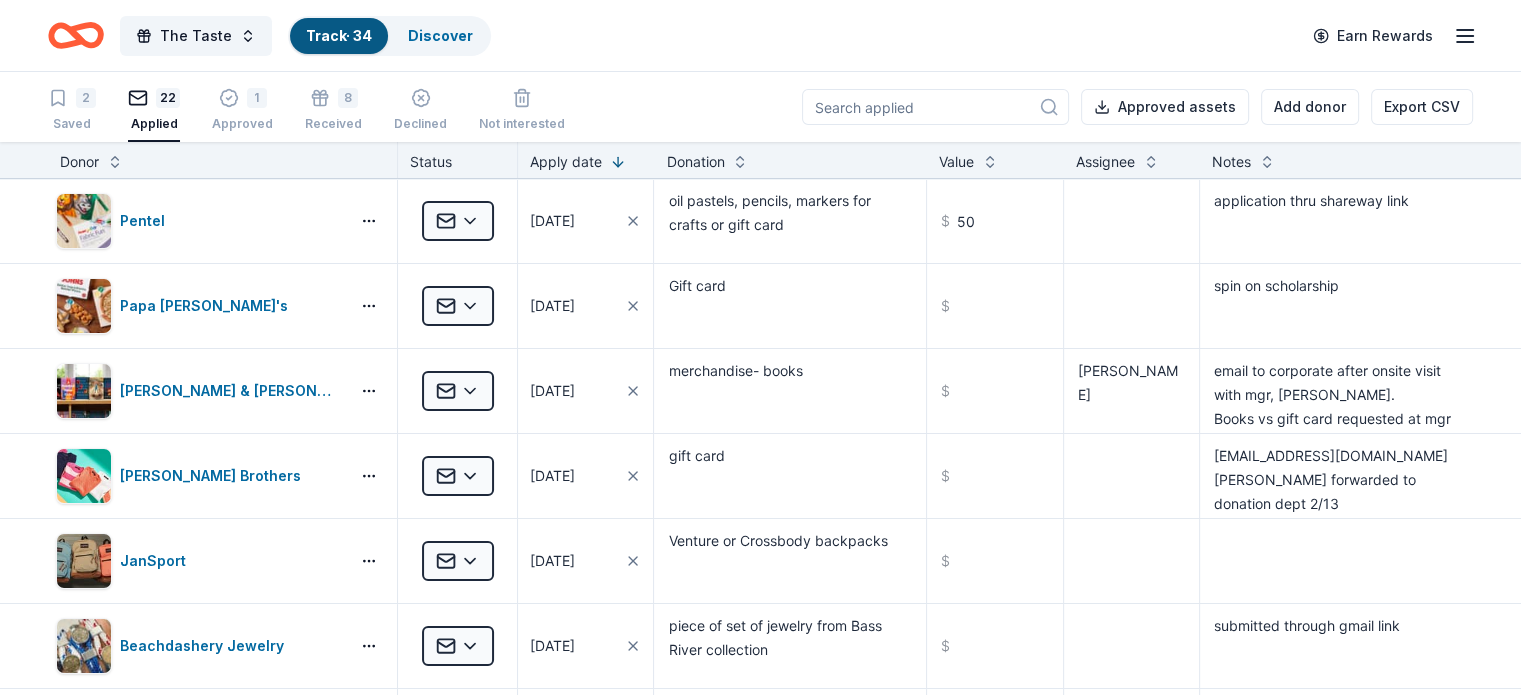 scroll, scrollTop: 0, scrollLeft: 0, axis: both 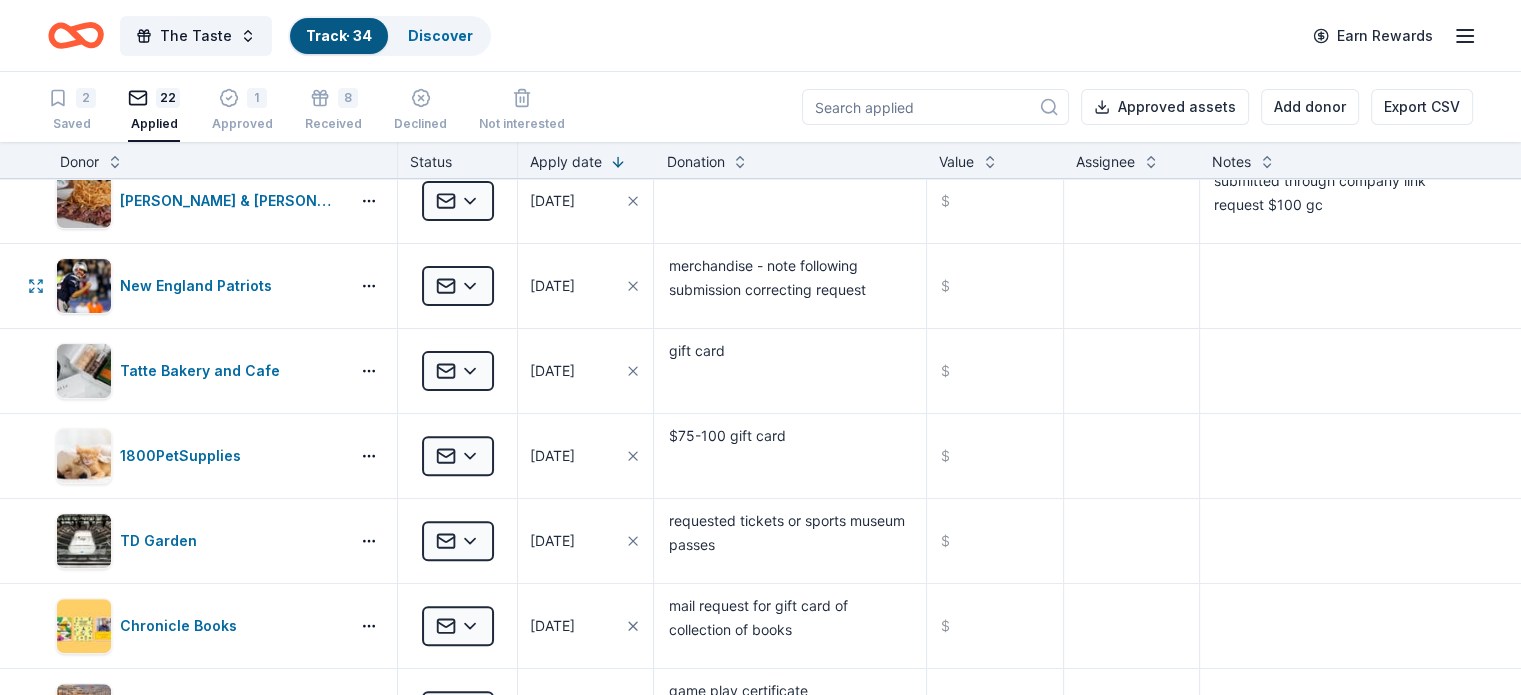 click on "The Taste Track  · 34 Discover Earn Rewards 2 Saved 22 Applied 1 Approved 8 Received Declined Not interested  Approved assets Add donor Export CSV Donor Status Apply date Donation Value Assignee Notes Pentel Applied 03/24/2025 oil pastels, pencils, markers for crafts or gift card $ 50 application thru shareway link Papa John's Applied 02/24/2025 Gift card $ spin on scholarship
Barnes & Noble Applied 02/10/2025 merchandise- books $ Nancy McCartin email to corporate after onsite visit with mgr, Rayna.
Books vs gift card requested at mgr suggestion
Brooks Brothers Applied 02/10/2025 gift card $ service@brookbrothers.com
Mark forwarded to donation dept 2/13 JanSport Applied 02/10/2025 Venture or Crossbody backpacks $ Beachdashery Jewelry Applied 02/07/2025 piece of set of jewelry from Bass River collection  $ submitted through gmail link The Chefs' Warehouse Applied 02/07/2025 gift card or dry goods/ non-perishable food  $ submitted thru Edge Legal Sea Foods Applied 02/04/2025 gift card $ Smith & Wollensky $ $" at bounding box center [760, 347] 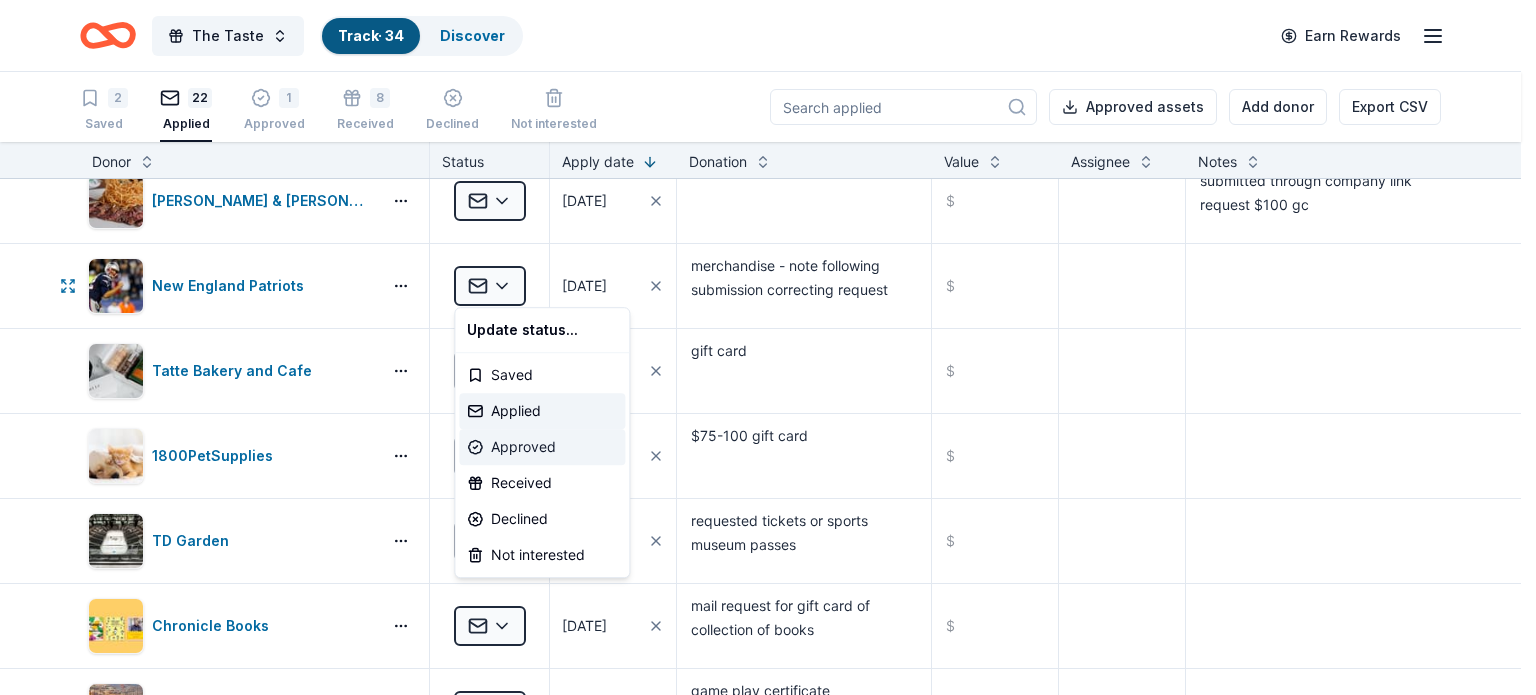 click on "Approved" at bounding box center (542, 447) 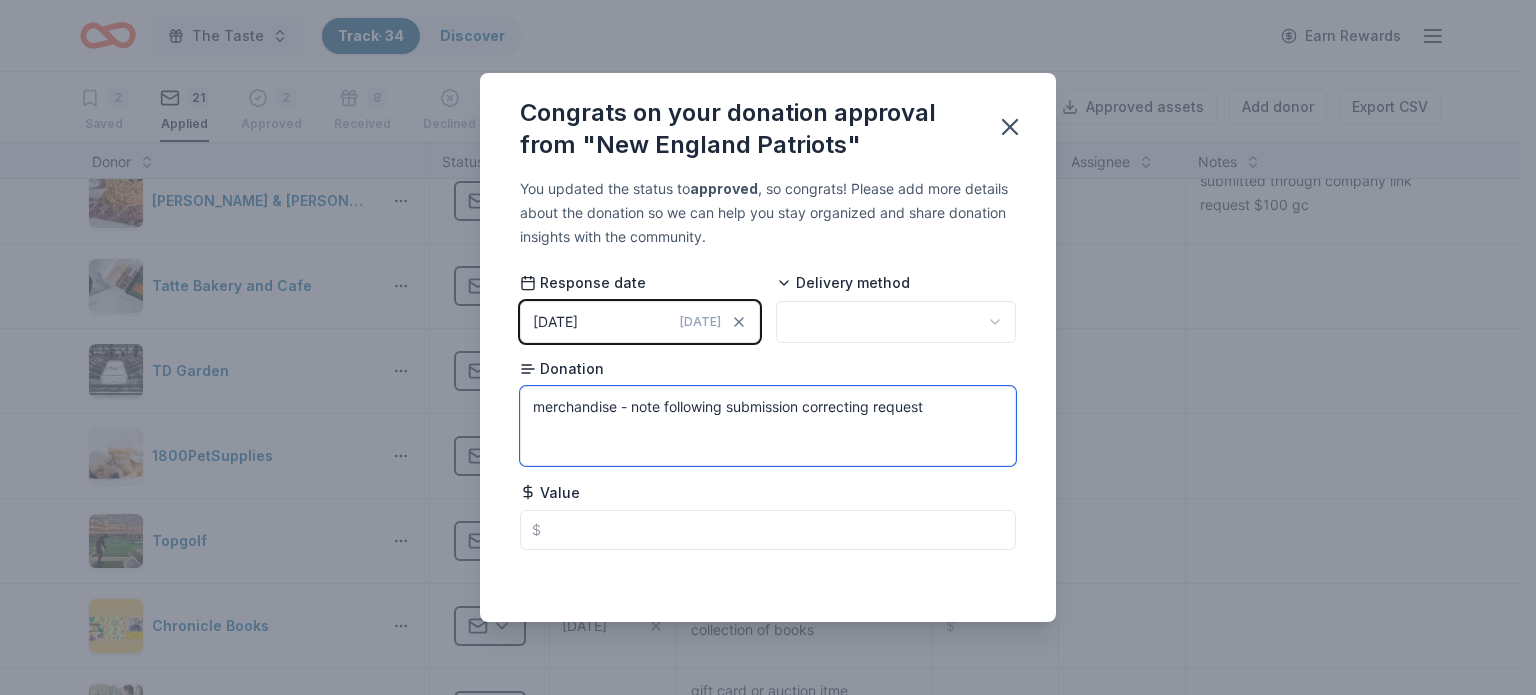 drag, startPoint x: 937, startPoint y: 407, endPoint x: 616, endPoint y: 403, distance: 321.02493 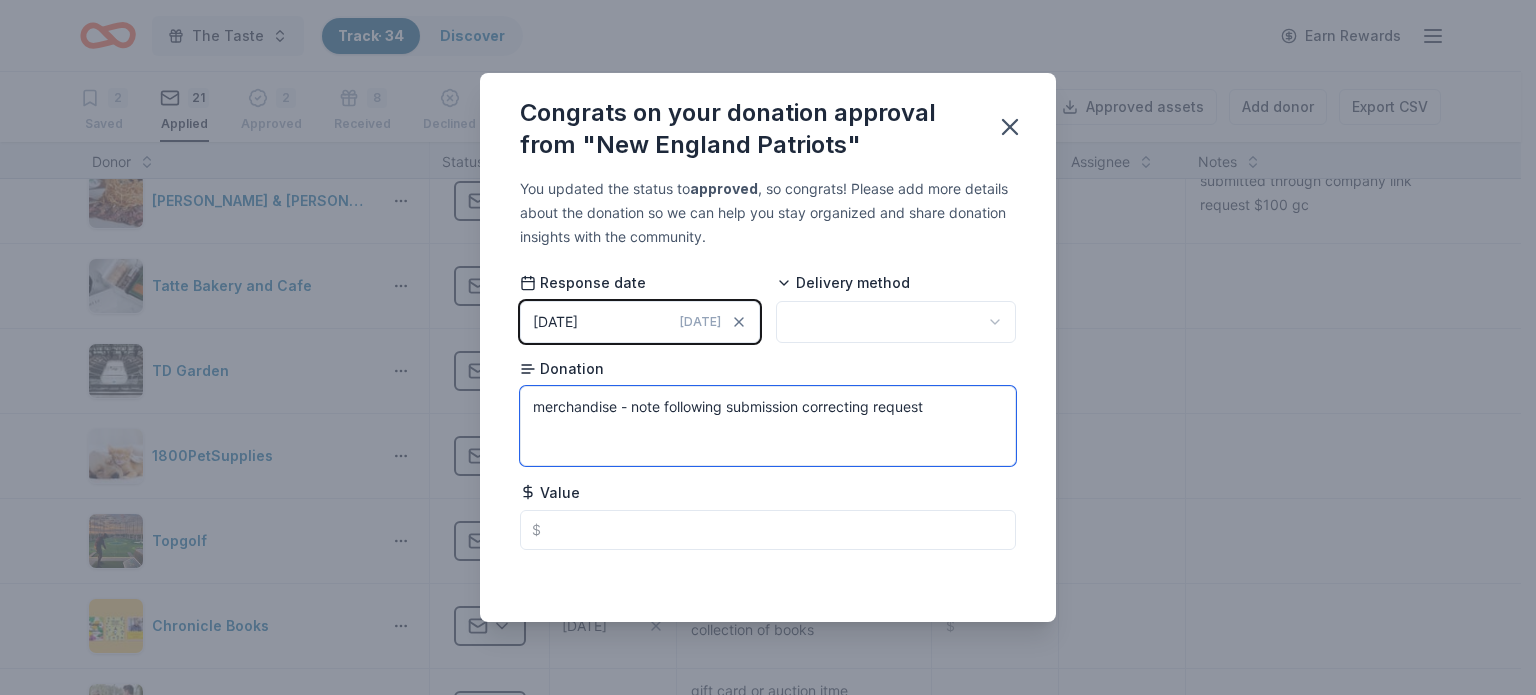 click on "You updated the status to  approved , so congrats! Please add more details about the donation so we can help you stay organized and share donation insights with the community. Response date 07/10/2025 Today Delivery method Donation merchandise - note following submission correcting request Value $ Saved" at bounding box center [768, 399] 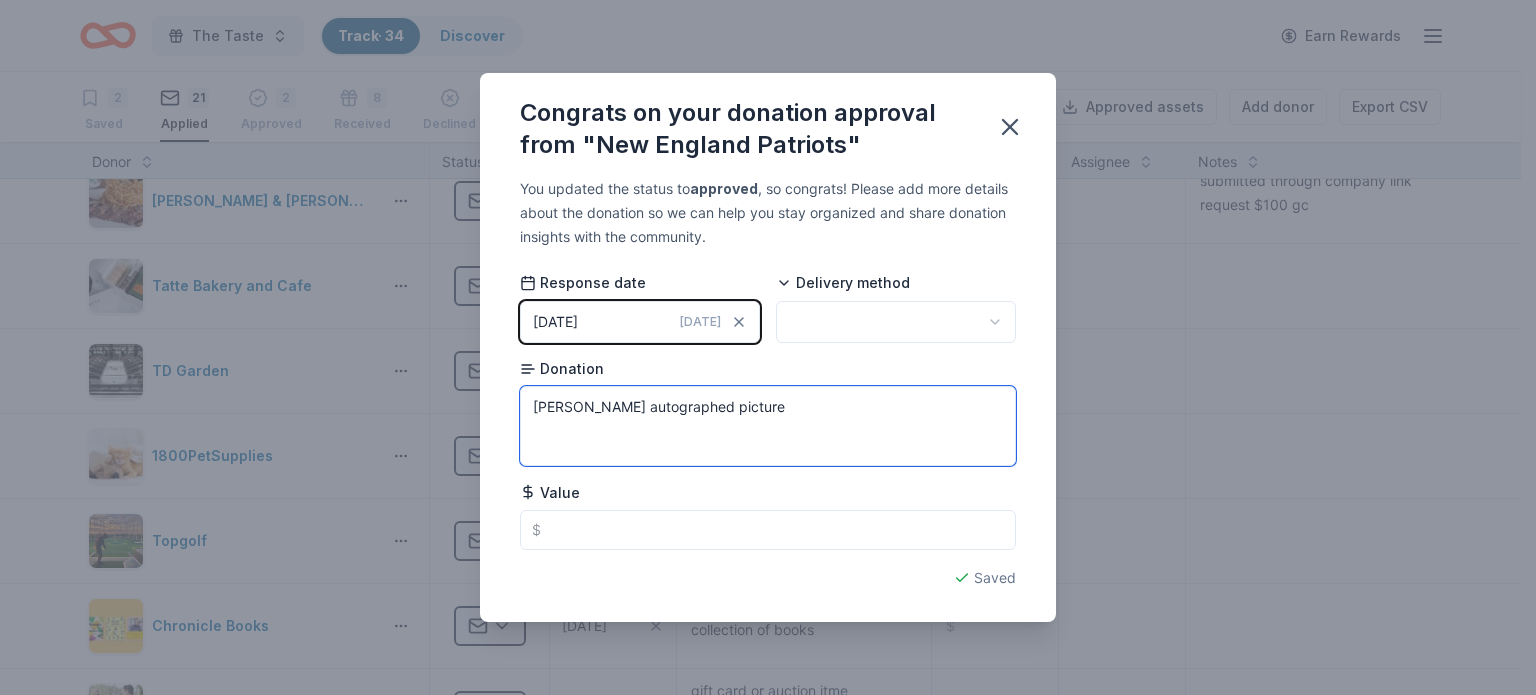 type on "Christian Gonzalez autographed picture" 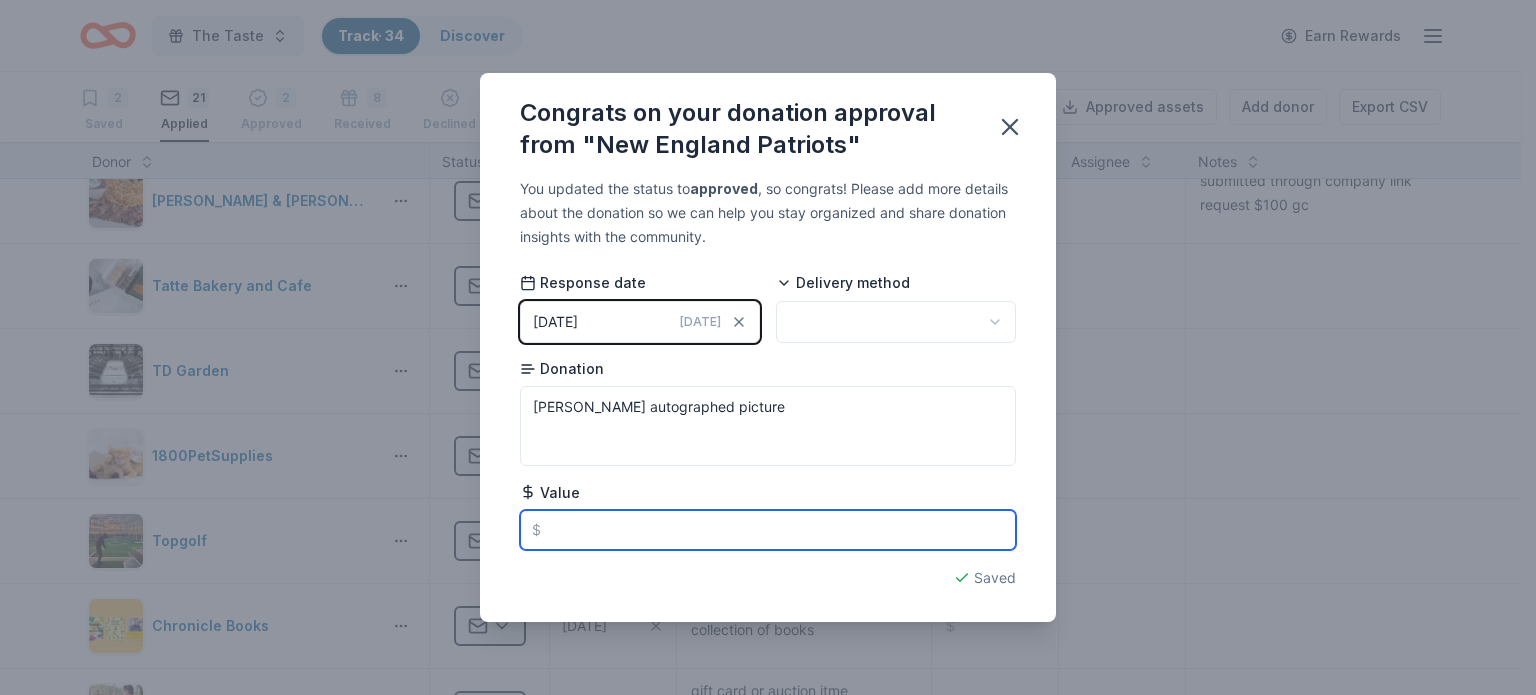 click at bounding box center (768, 530) 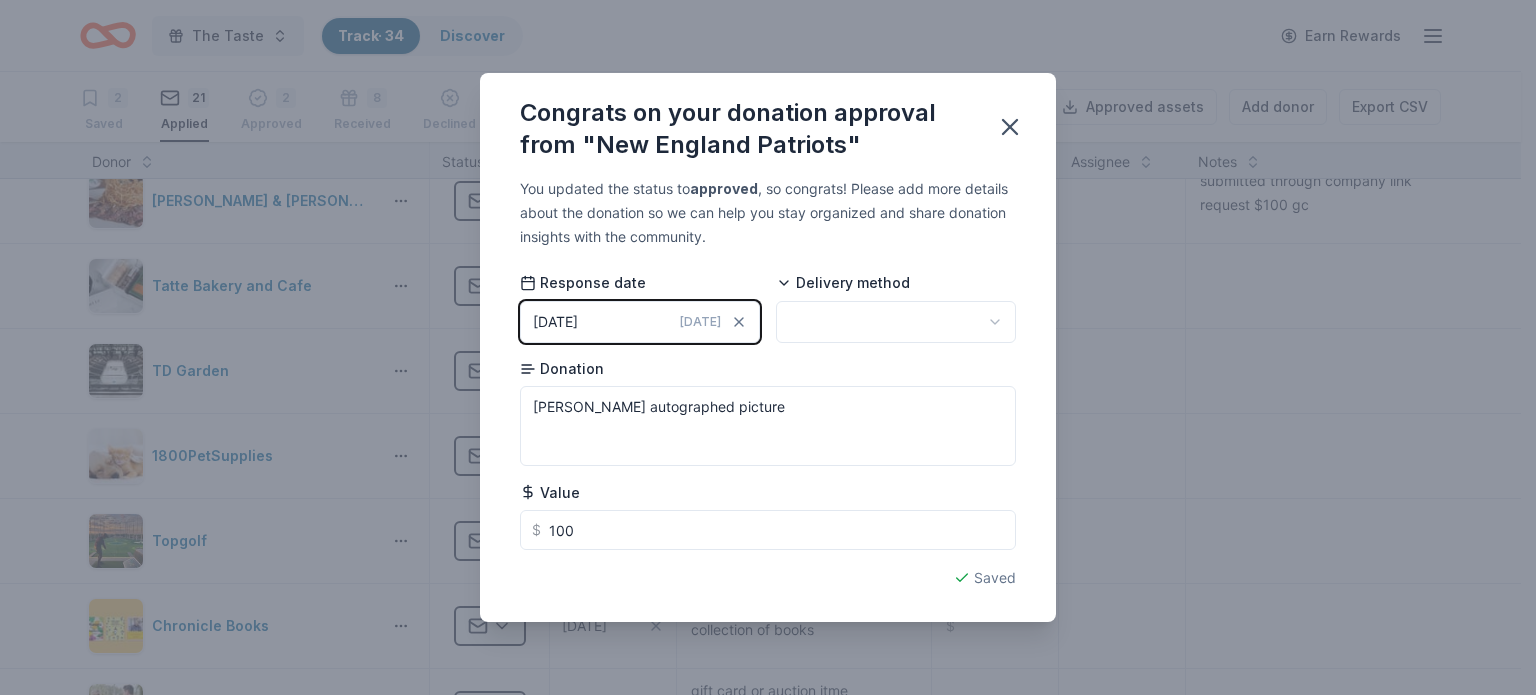 type on "100.00" 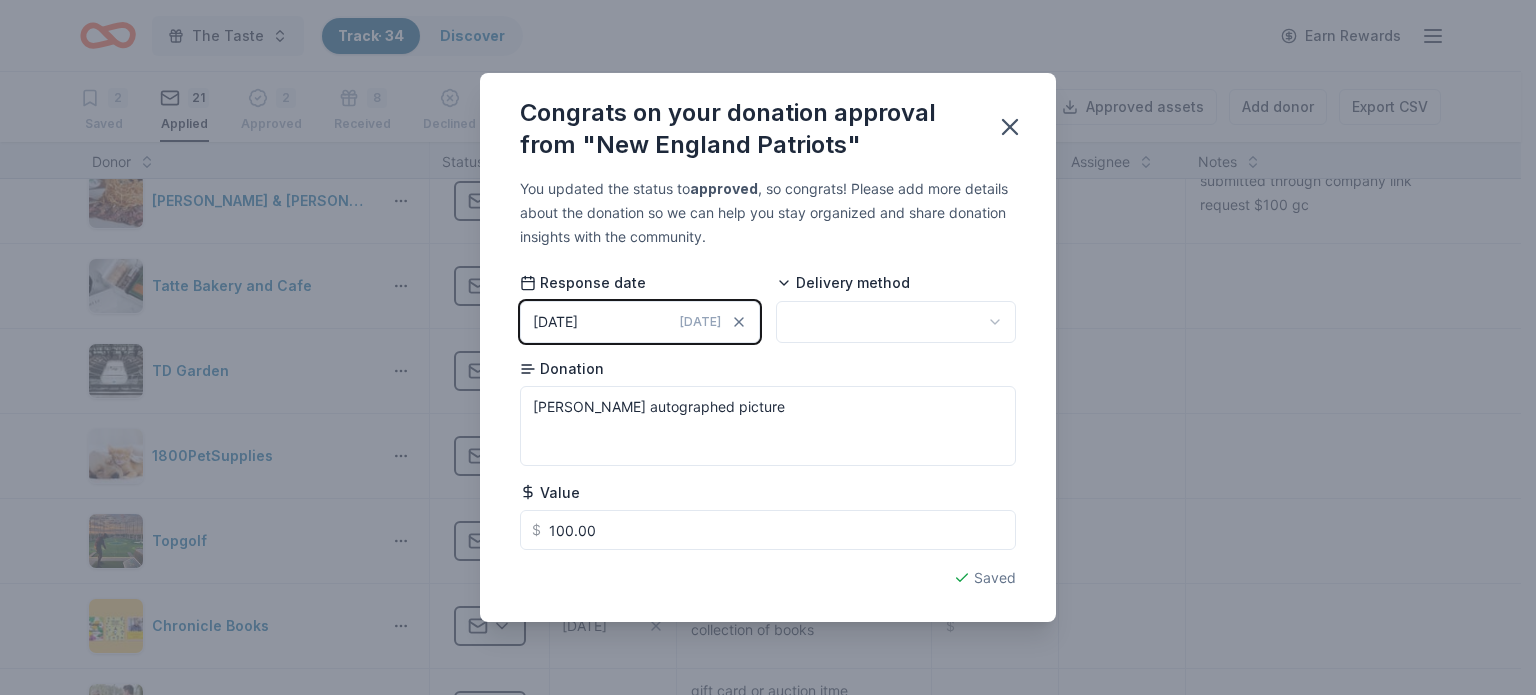 click on "The Taste Track  · 34 Discover Earn Rewards 2 Saved 21 Applied 2 Approved 8 Received Declined Not interested  Approved assets Add donor Export CSV Donor Status Apply date Donation Value Assignee Notes Pentel Applied 03/24/2025 oil pastels, pencils, markers for crafts or gift card $ 50 application thru shareway link Papa John's Applied 02/24/2025 Gift card $ spin on scholarship
Barnes & Noble Applied 02/10/2025 merchandise- books $ Nancy McCartin email to corporate after onsite visit with mgr, Rayna.
Books vs gift card requested at mgr suggestion
JanSport Applied 02/10/2025 Venture or Crossbody backpacks $ Brooks Brothers Applied 02/10/2025 gift card $ service@brookbrothers.com
Mark forwarded to donation dept 2/13 The Chefs' Warehouse Applied 02/07/2025 gift card or dry goods/ non-perishable food  $ submitted thru Edge Beachdashery Jewelry Applied 02/07/2025 piece of set of jewelry from Bass River collection  $ submitted through gmail link Legal Sea Foods Applied 02/04/2025 gift card $ Smith & Wollensky $ $" at bounding box center [768, 347] 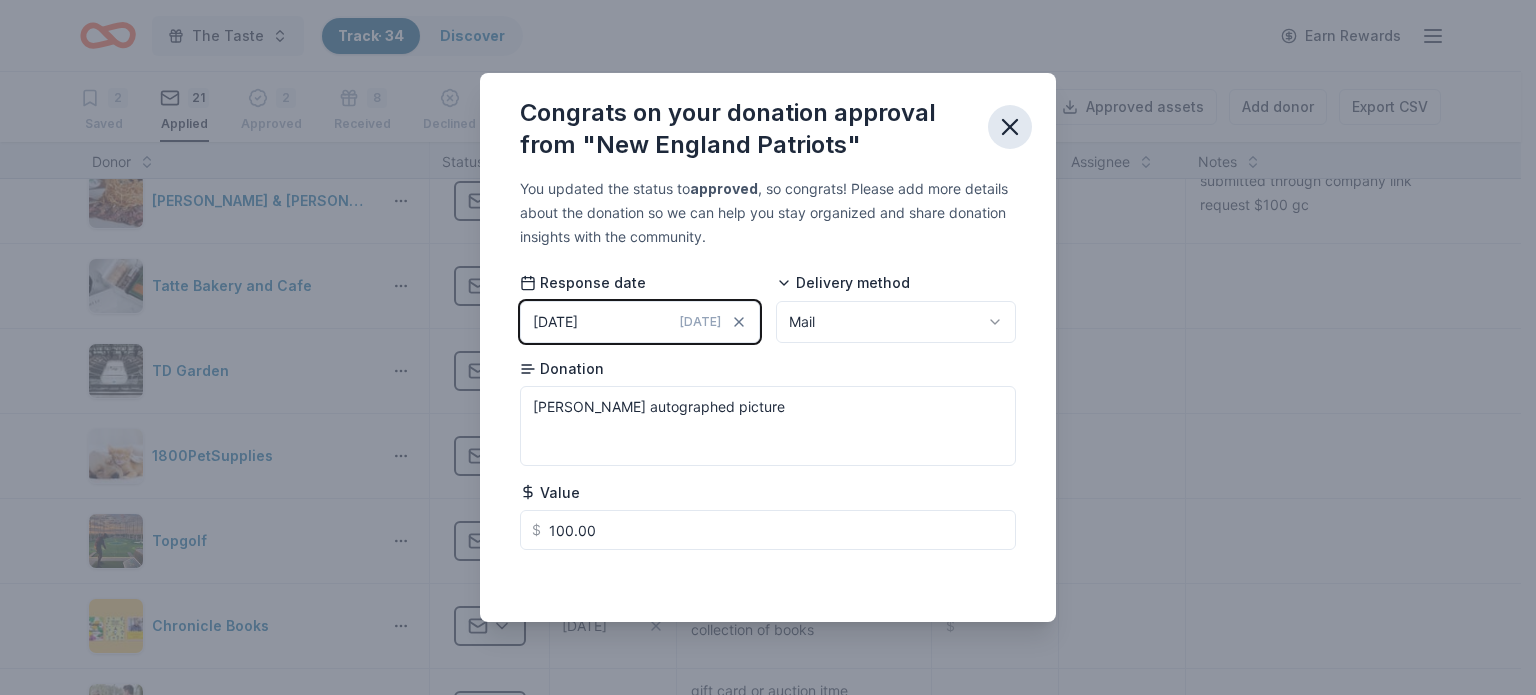 click 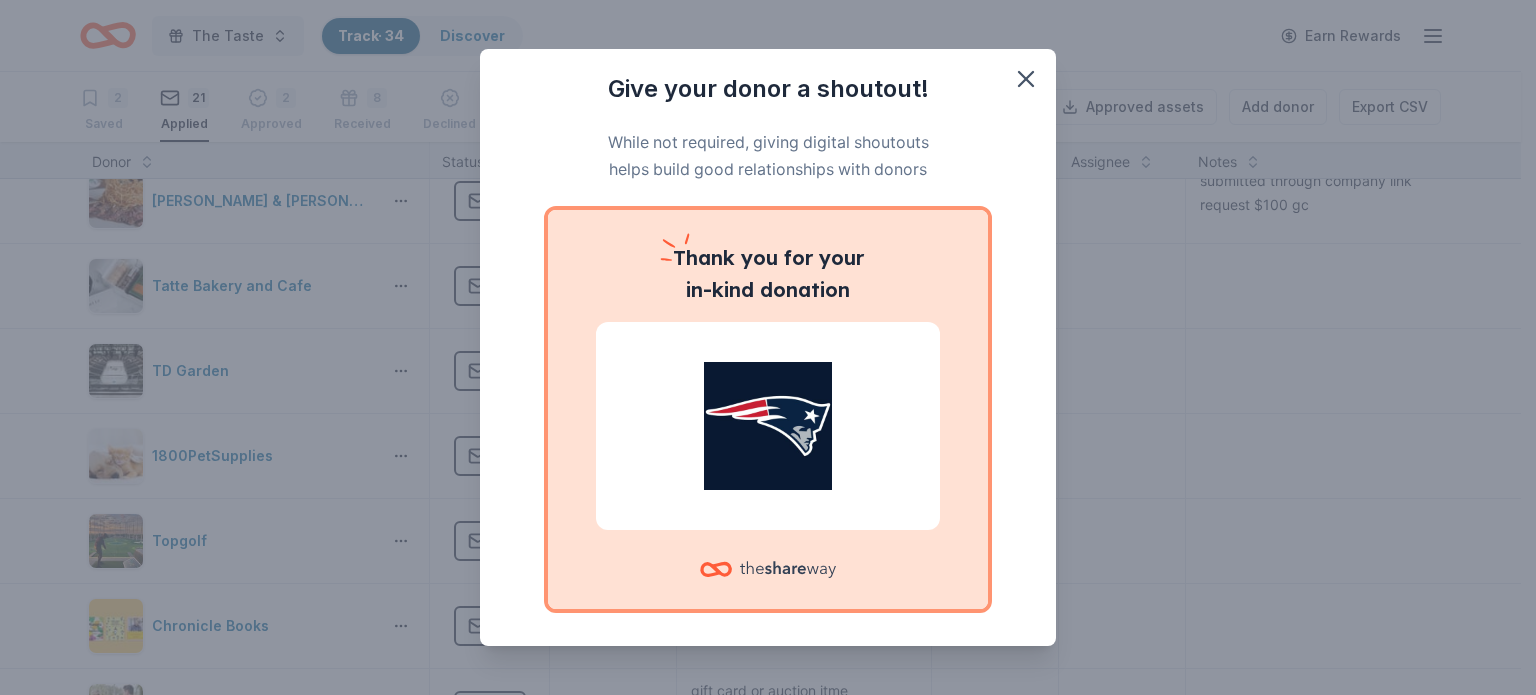 click on "Thank   you for your in-kind donation" at bounding box center [768, 274] 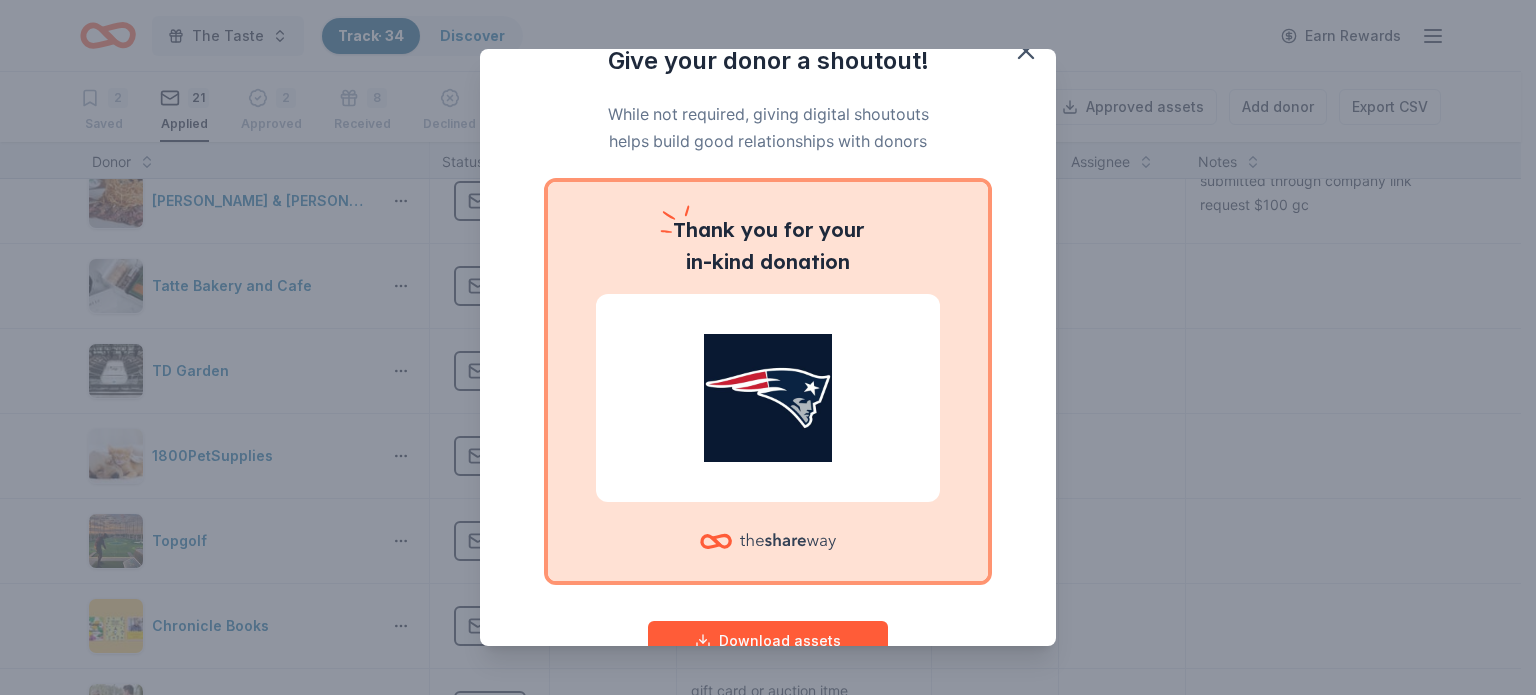 scroll, scrollTop: 86, scrollLeft: 0, axis: vertical 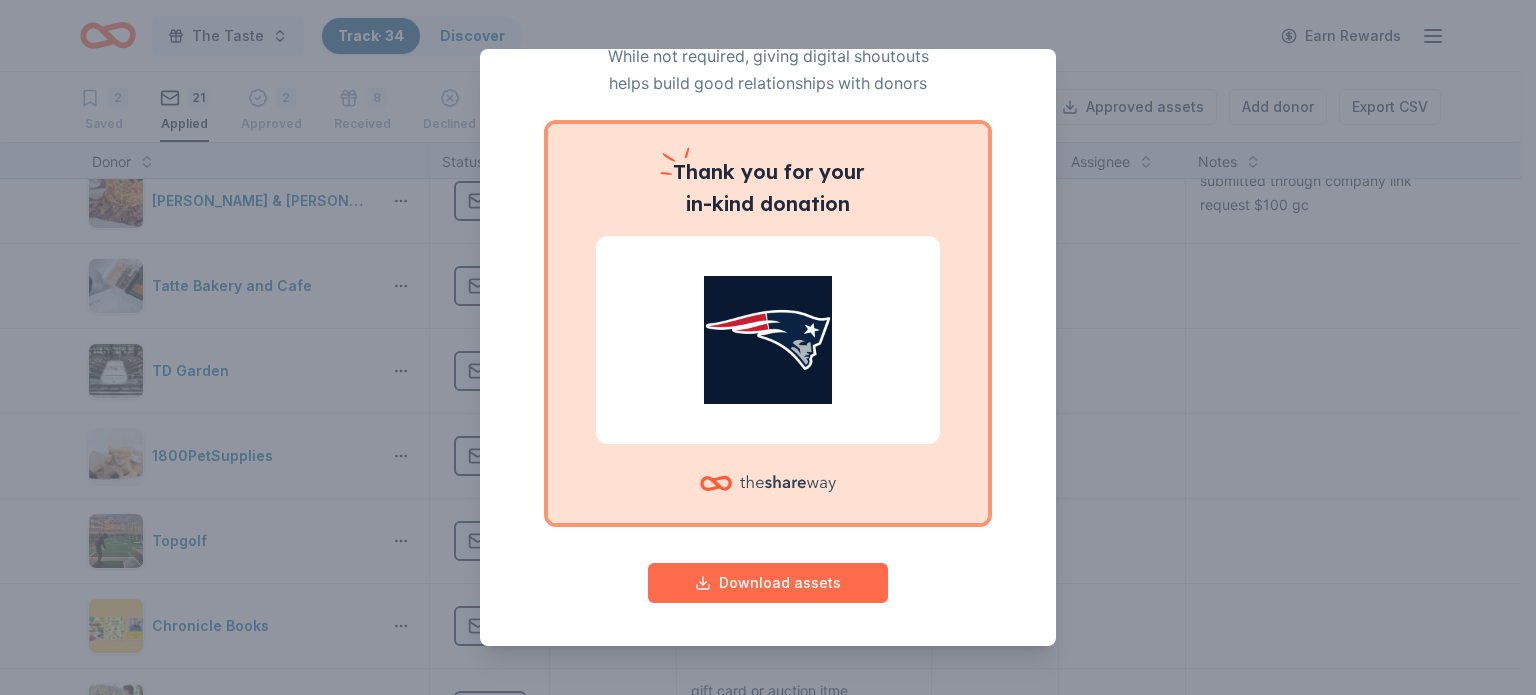 click on "Download assets" at bounding box center (768, 583) 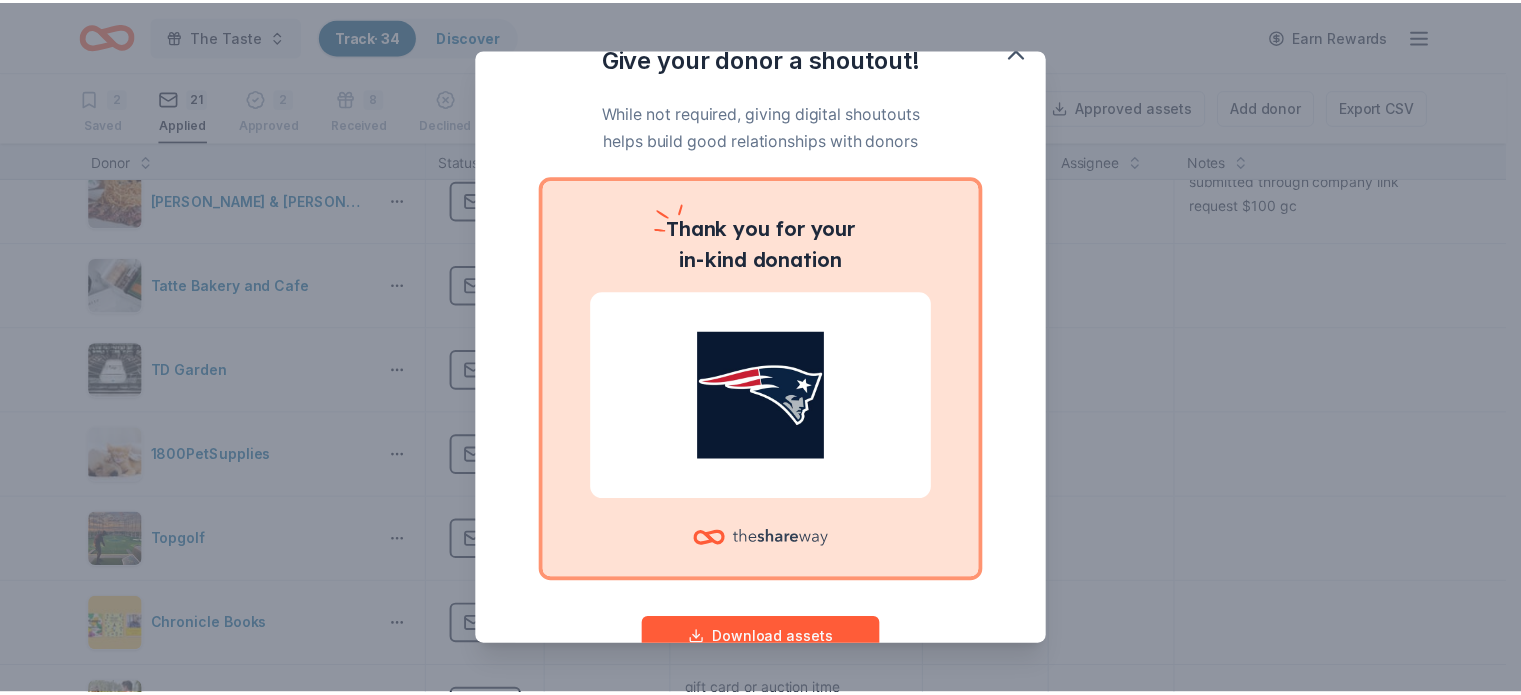 scroll, scrollTop: 0, scrollLeft: 0, axis: both 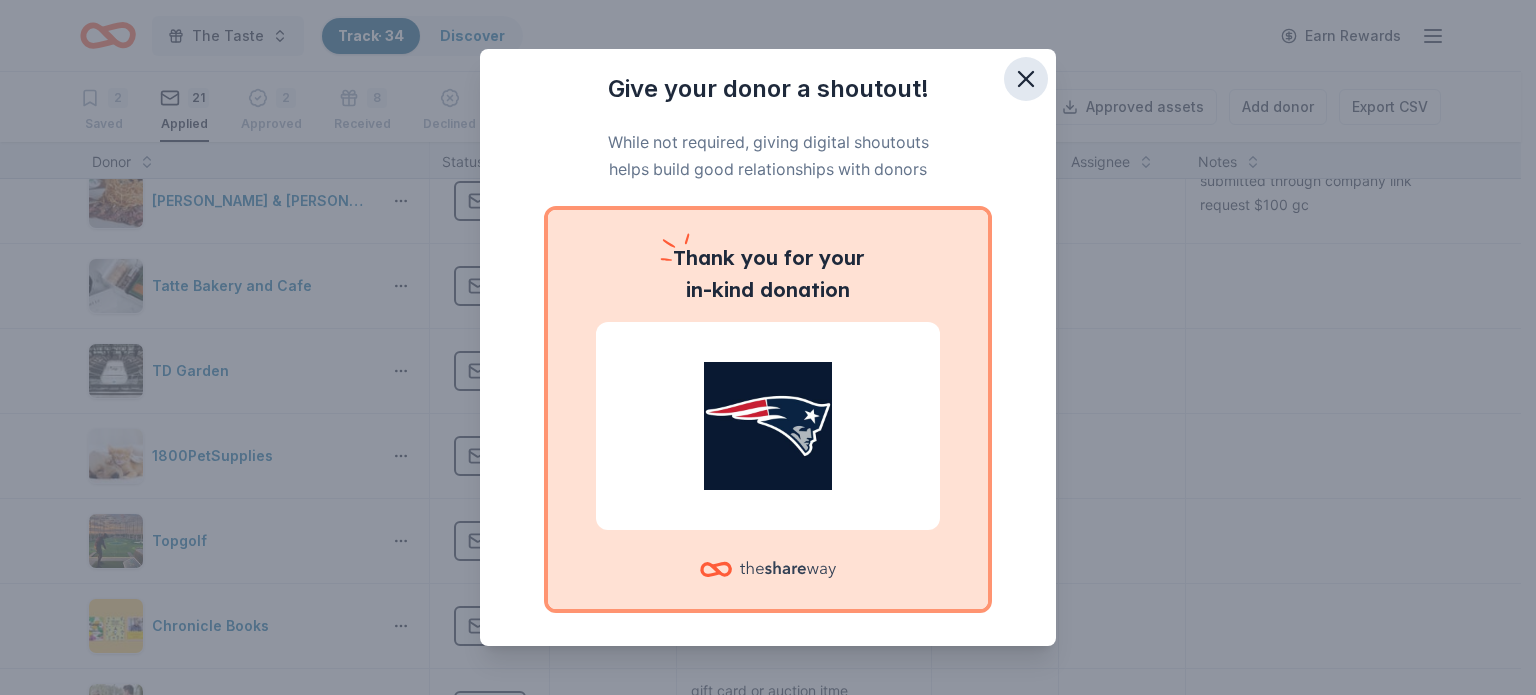 click 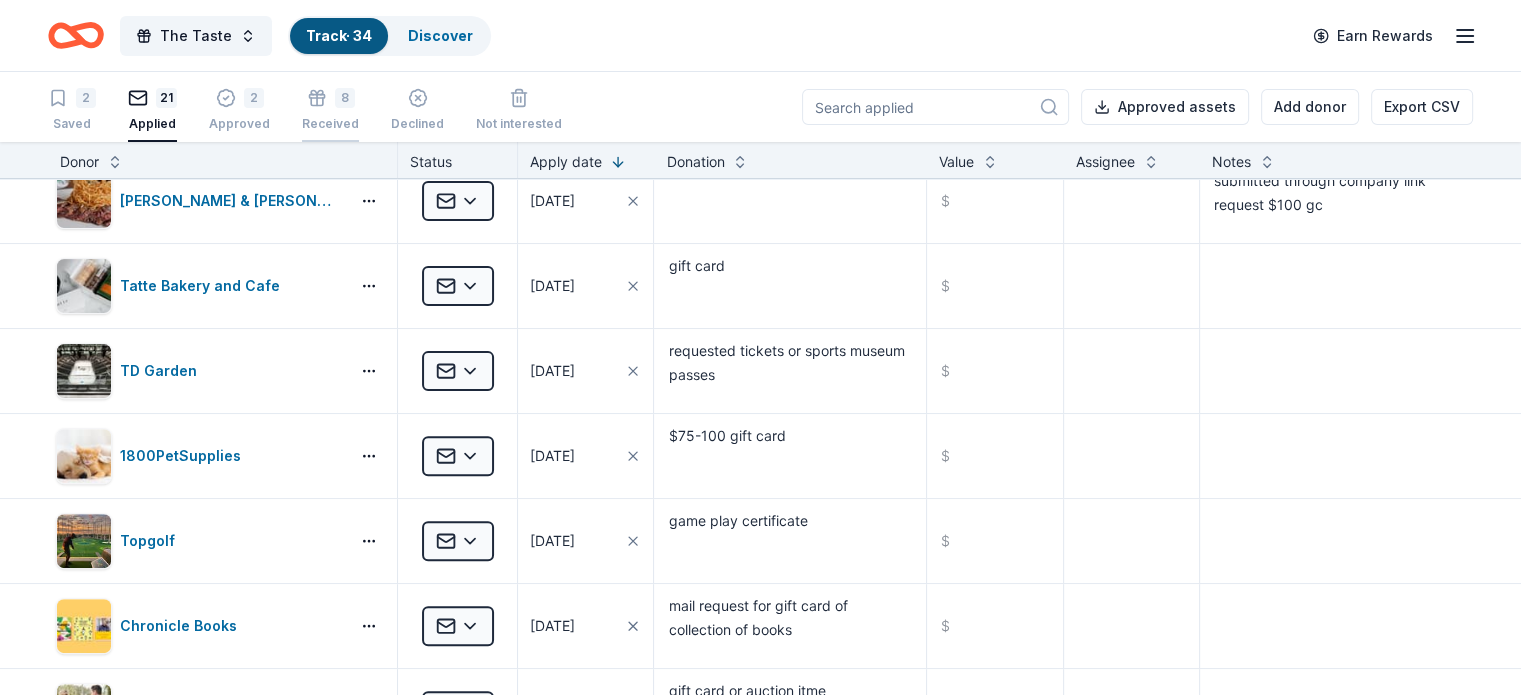 click on "8 Received" at bounding box center (330, 110) 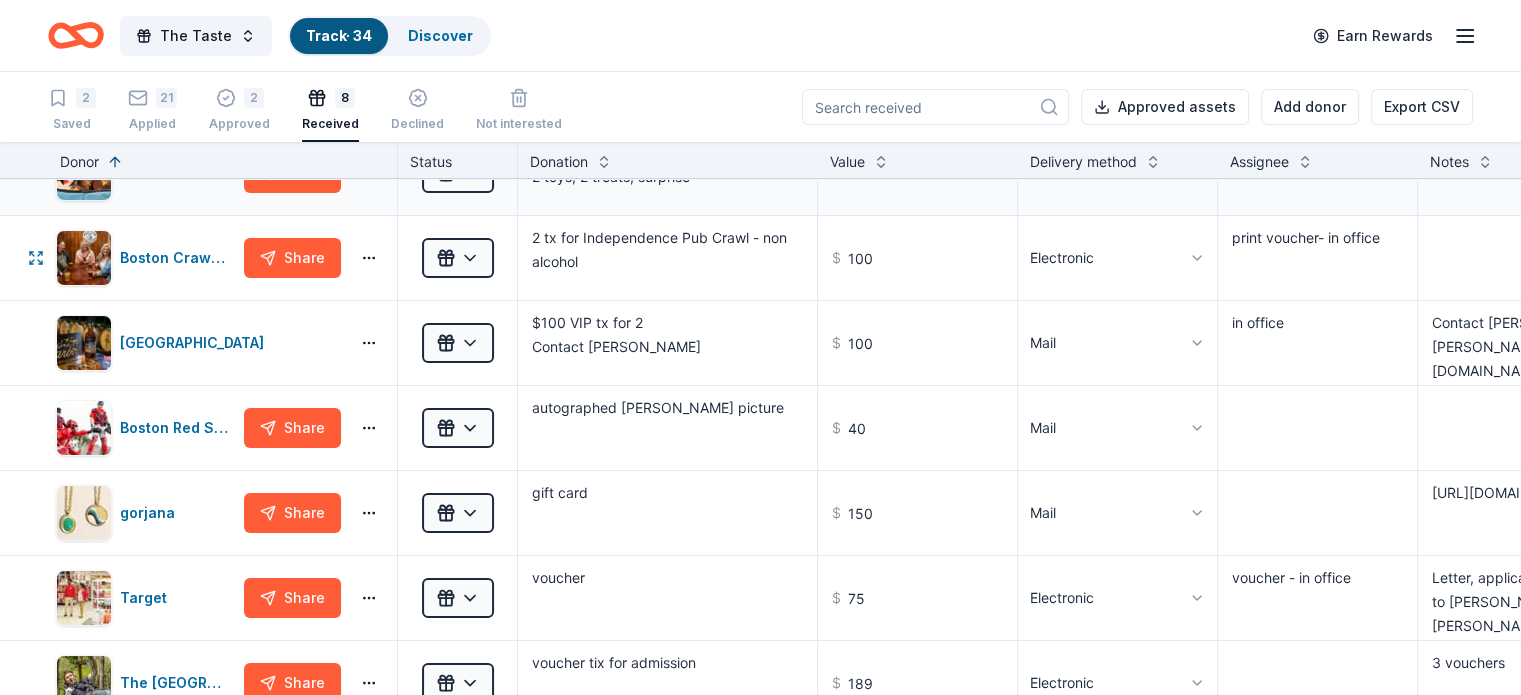 scroll, scrollTop: 0, scrollLeft: 0, axis: both 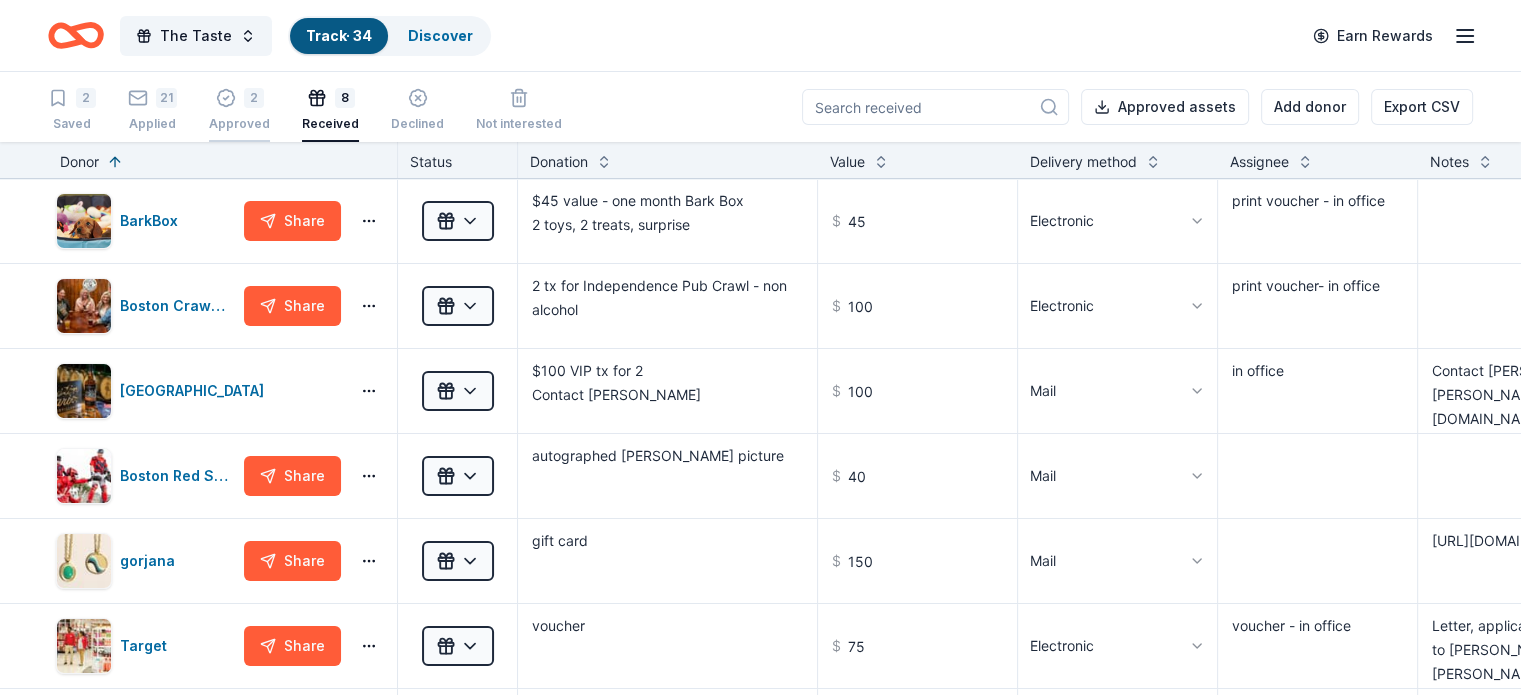 click on "2" at bounding box center [254, 87] 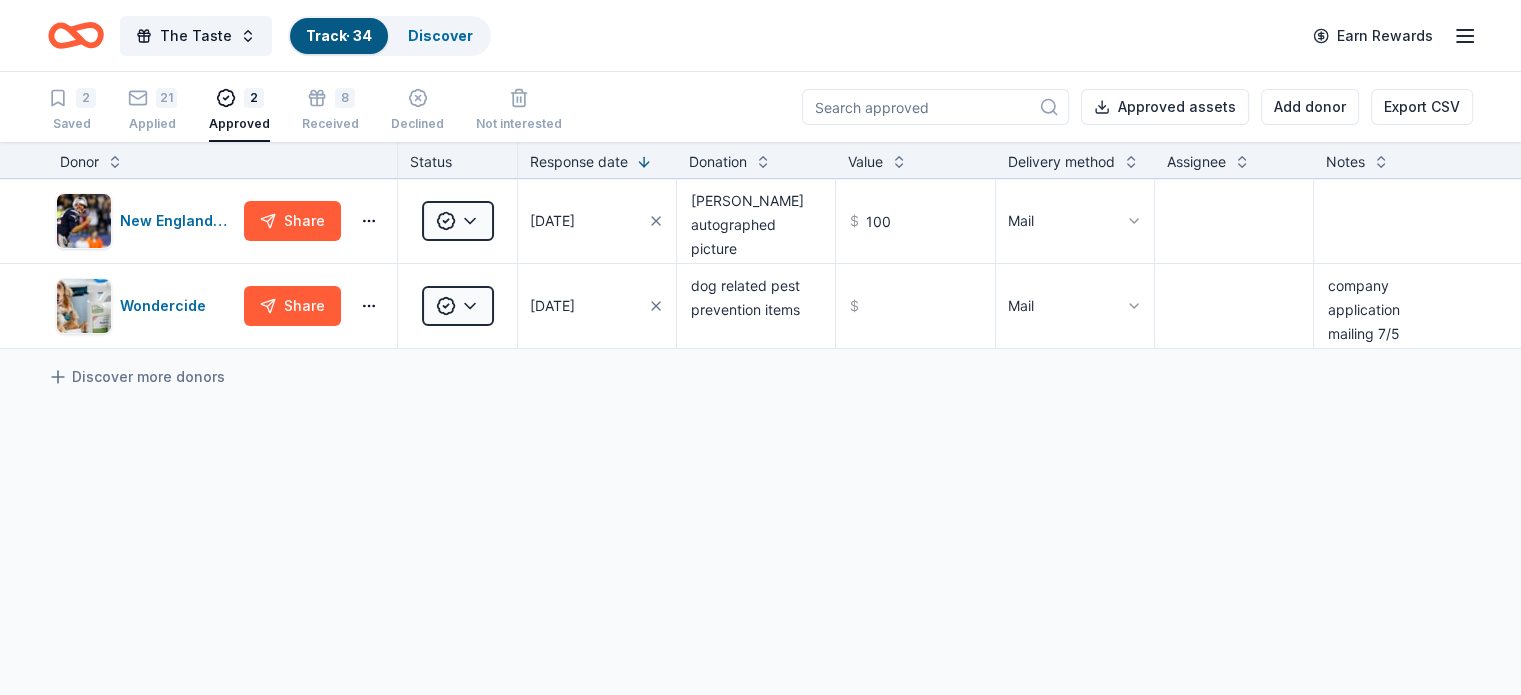 click 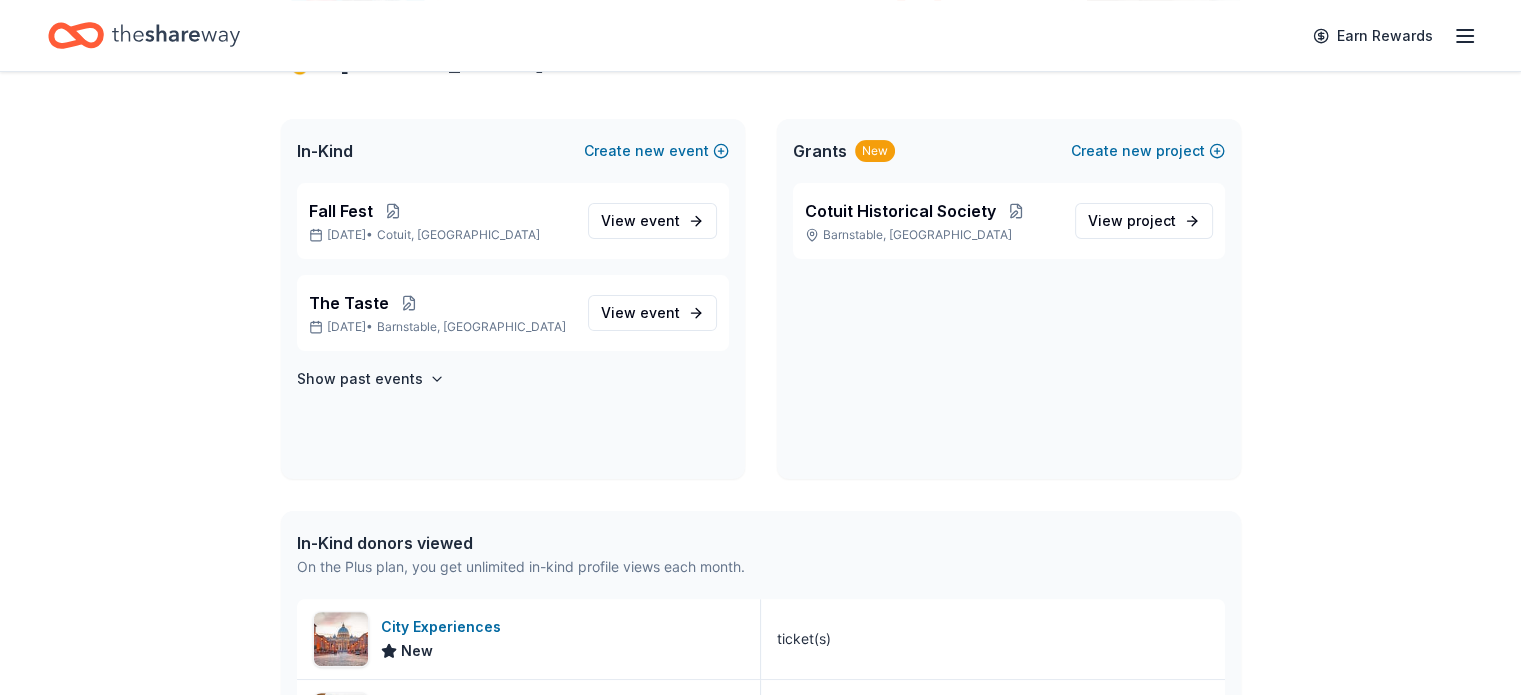 scroll, scrollTop: 500, scrollLeft: 0, axis: vertical 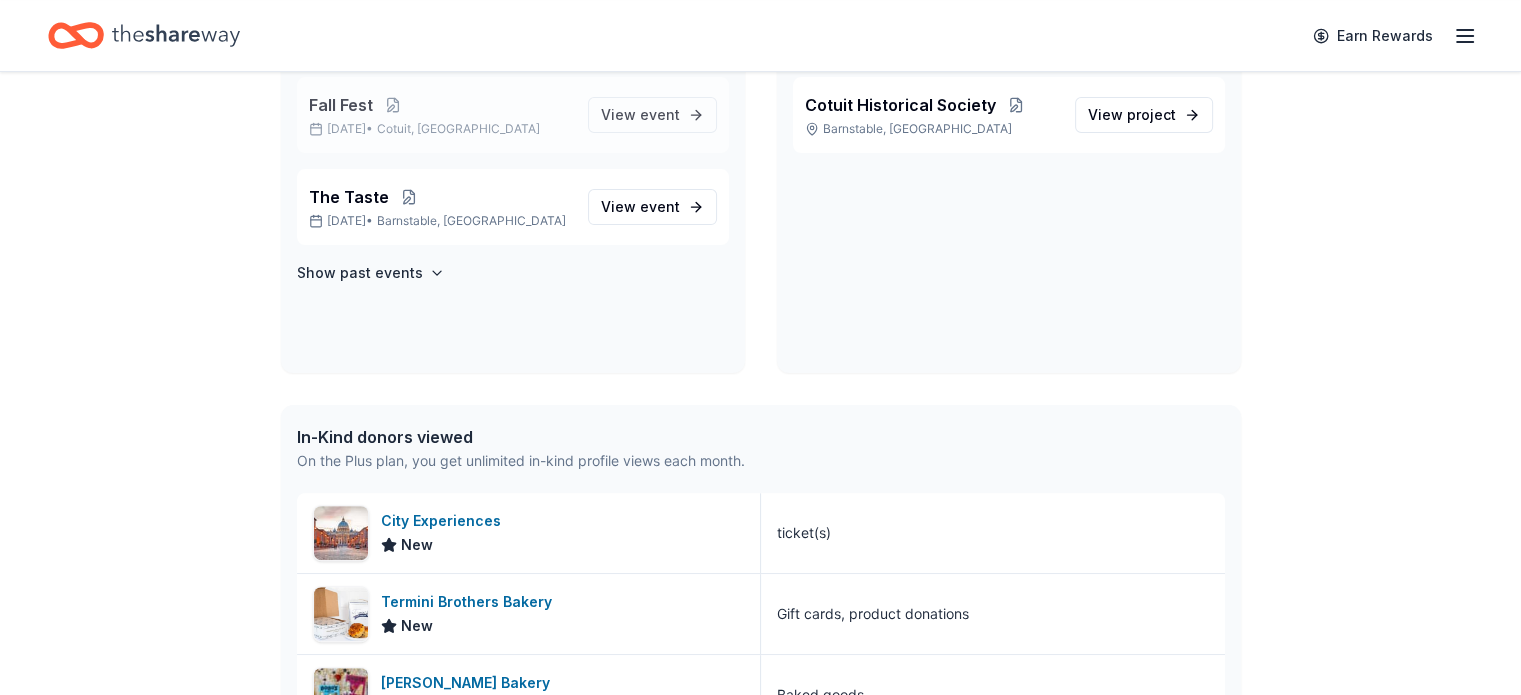 click on "Fall Fest Oct 11, 2025  •  Cotuit, MA" at bounding box center (440, 115) 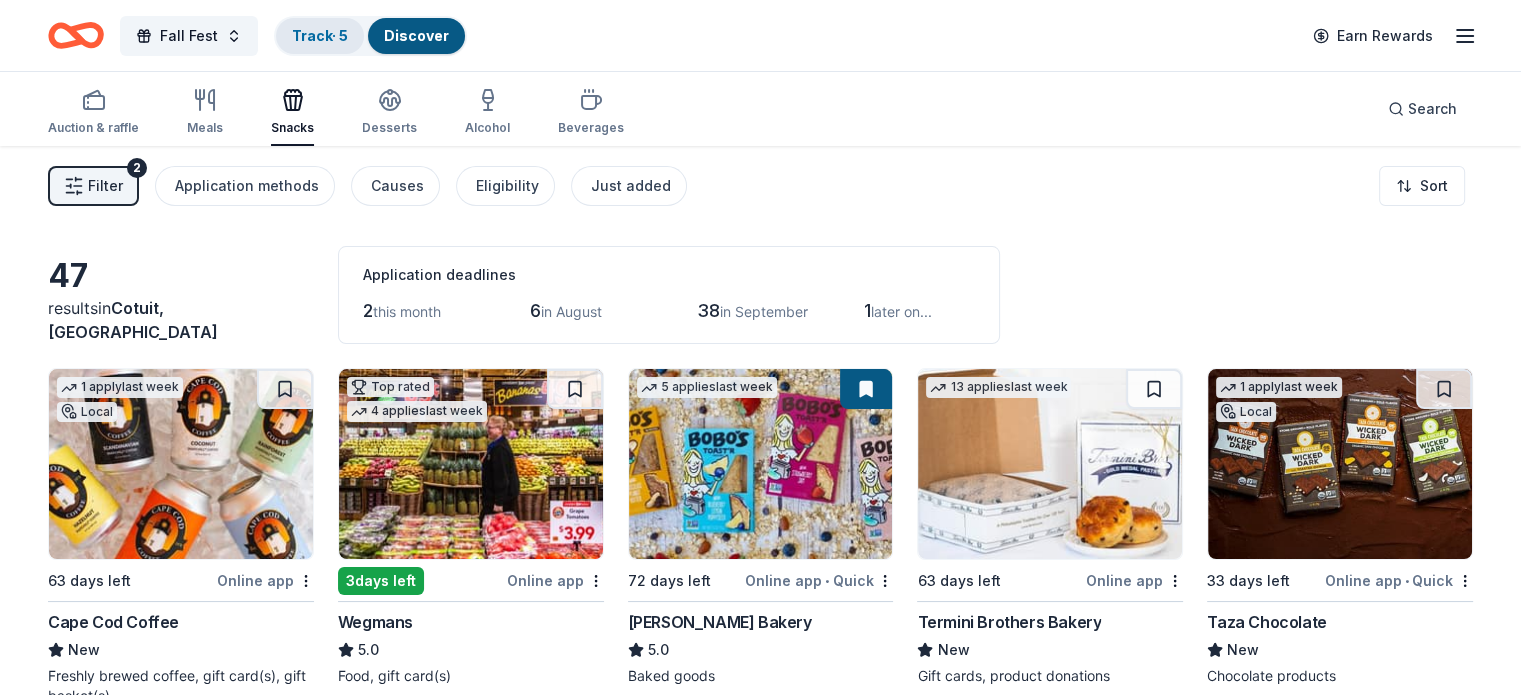 click on "Track  · 5" at bounding box center (320, 35) 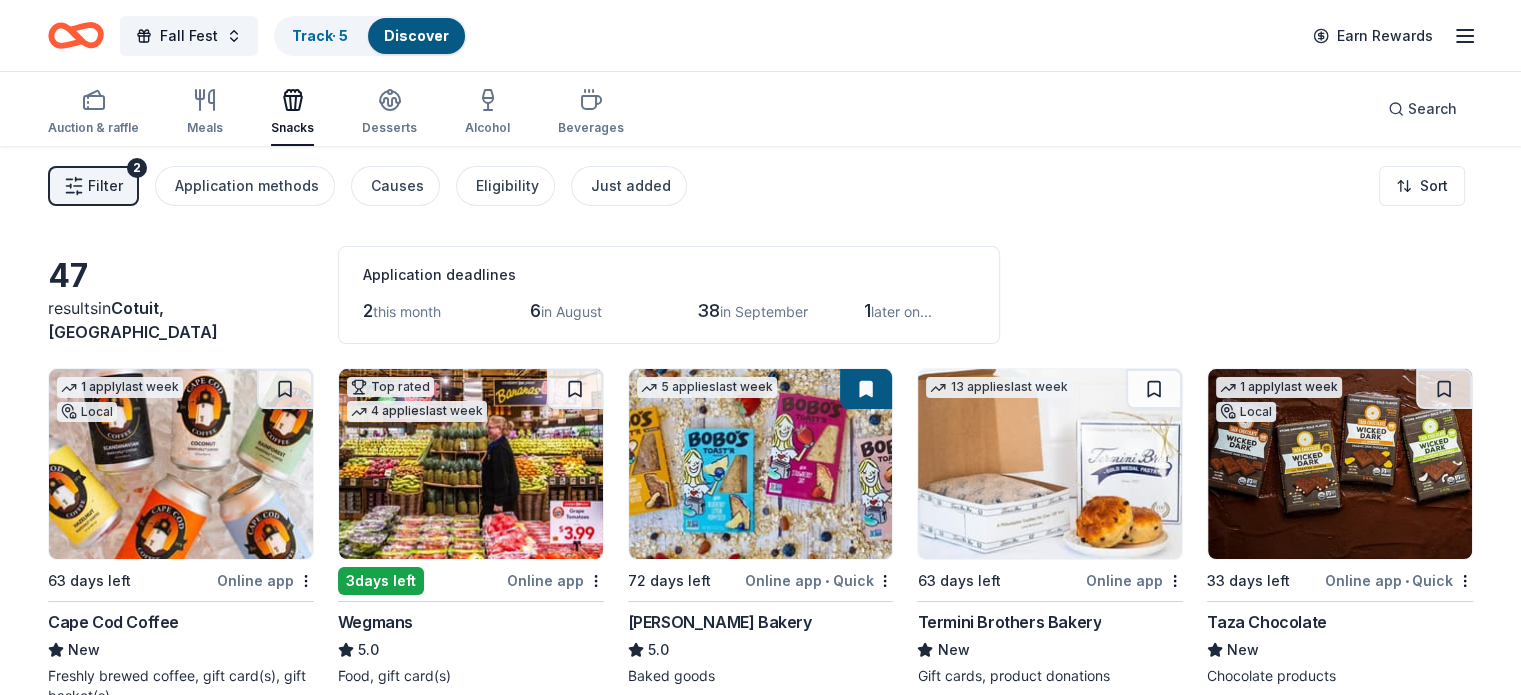 scroll, scrollTop: 0, scrollLeft: 0, axis: both 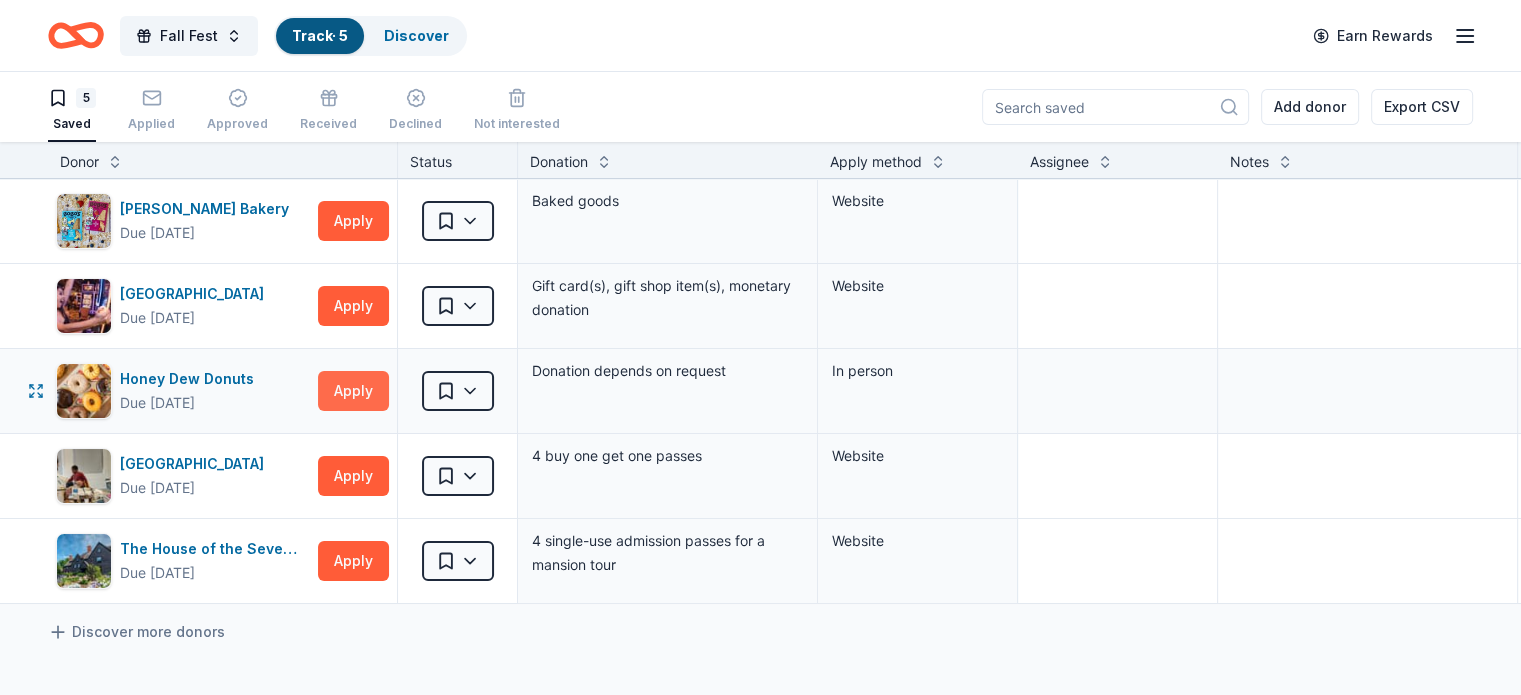 click on "Apply" at bounding box center [353, 391] 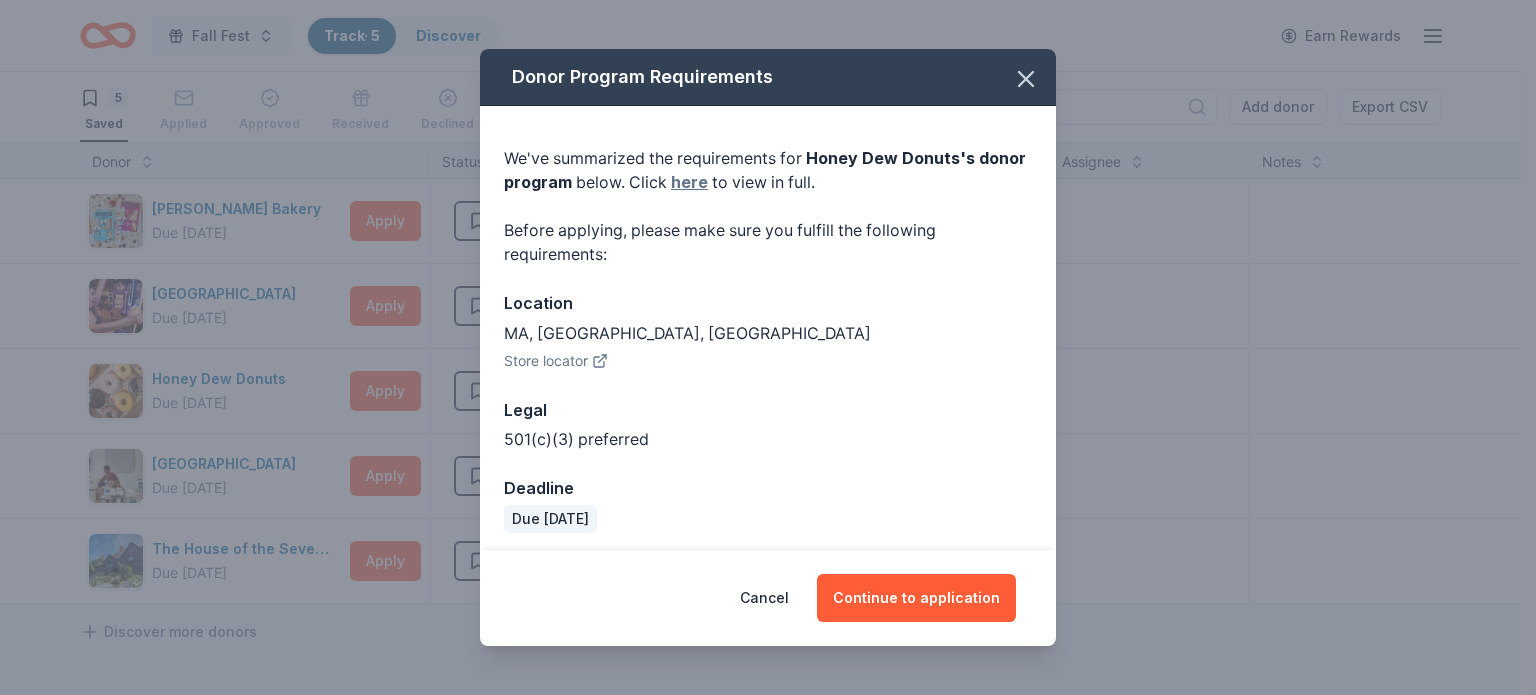 click on "here" at bounding box center [689, 182] 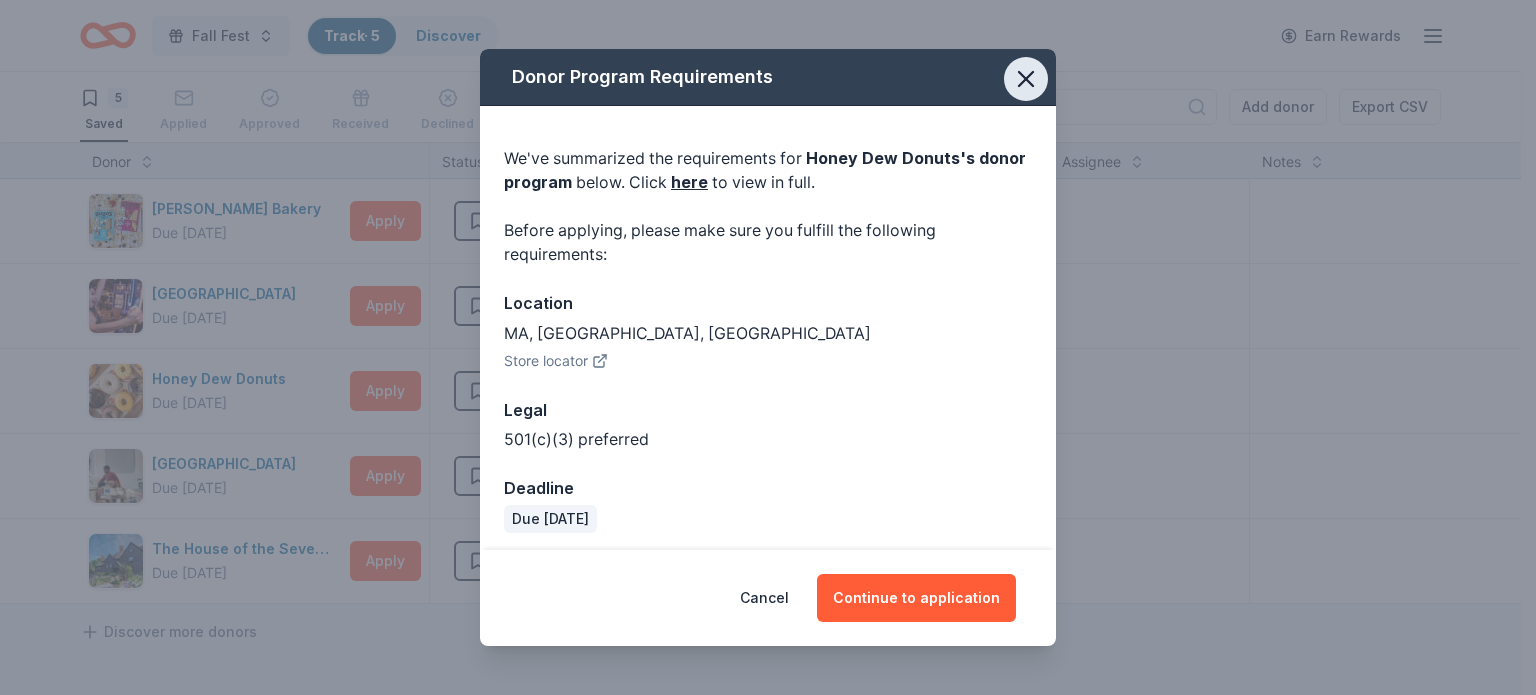 click 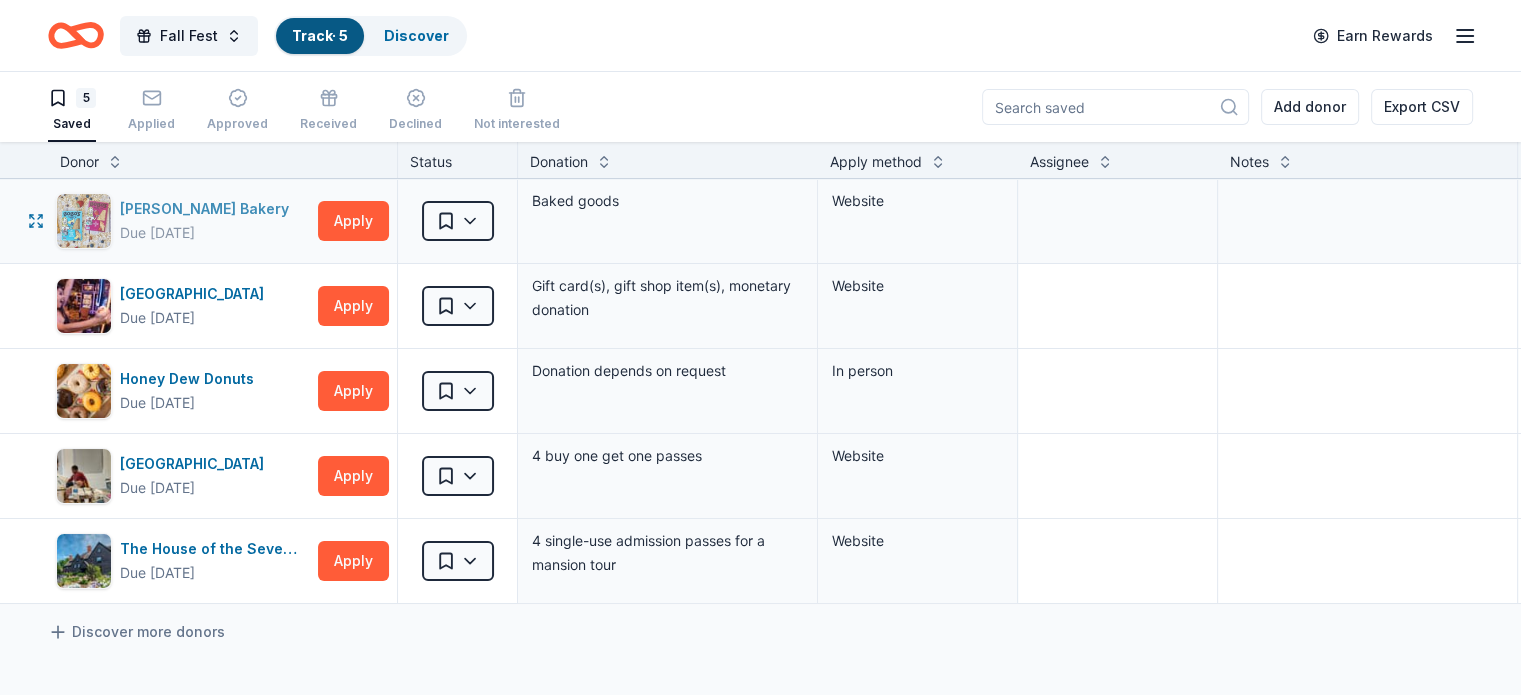 click on "Bobo's Bakery" at bounding box center [208, 209] 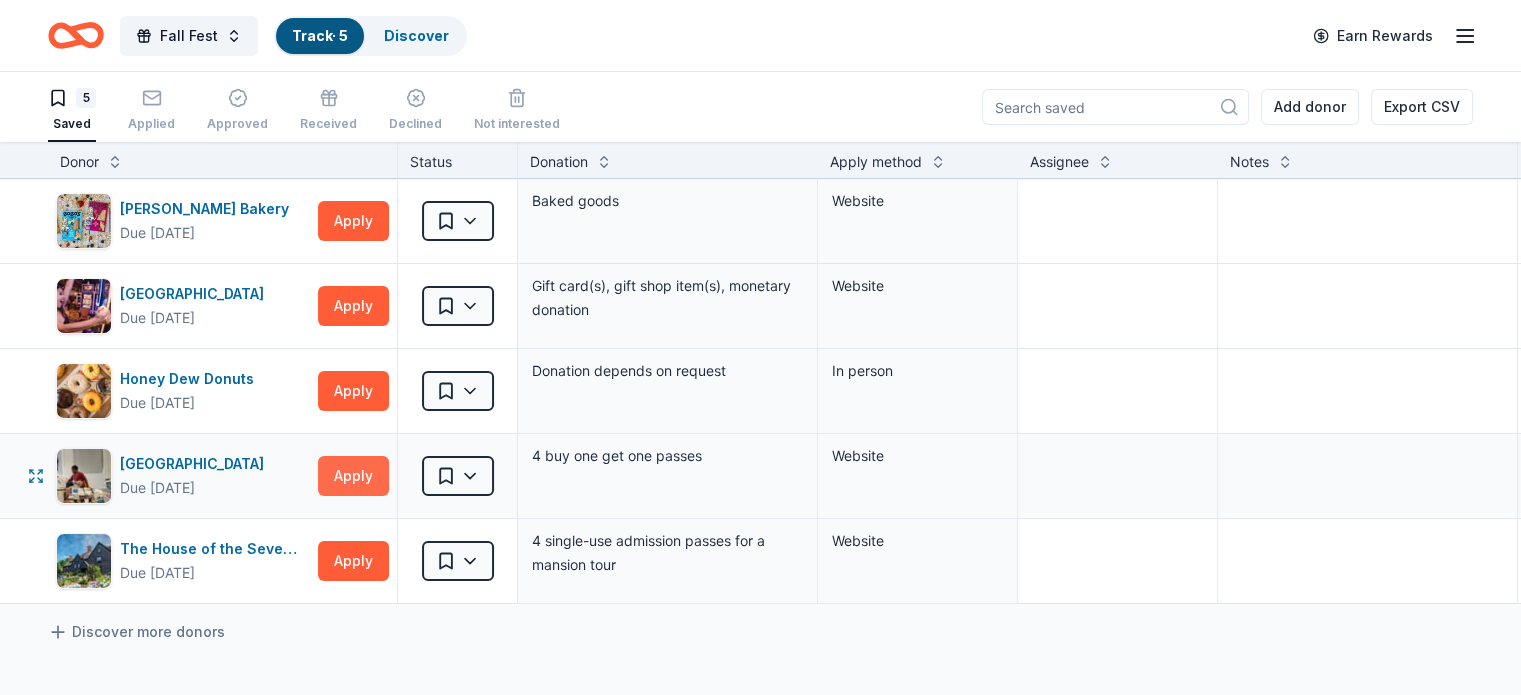 scroll, scrollTop: 0, scrollLeft: 0, axis: both 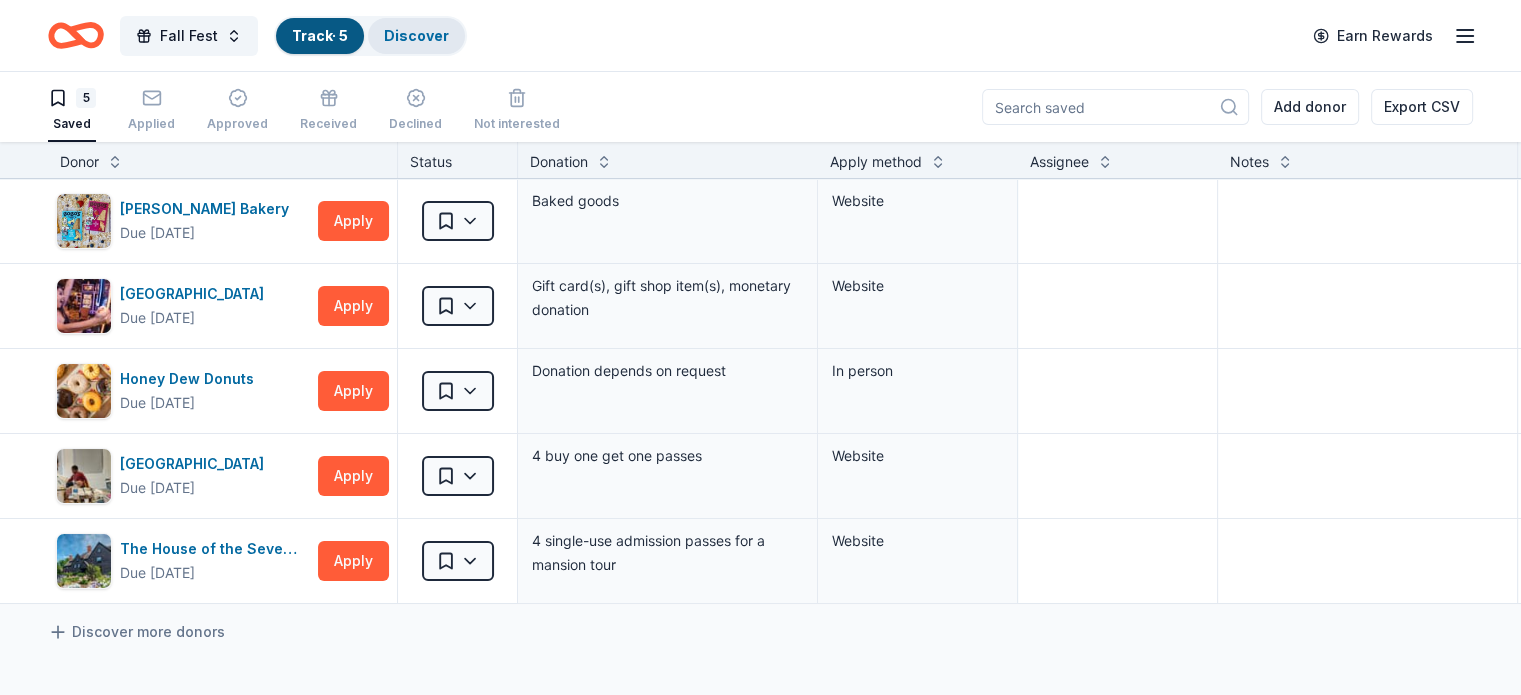 click on "Discover" at bounding box center (416, 35) 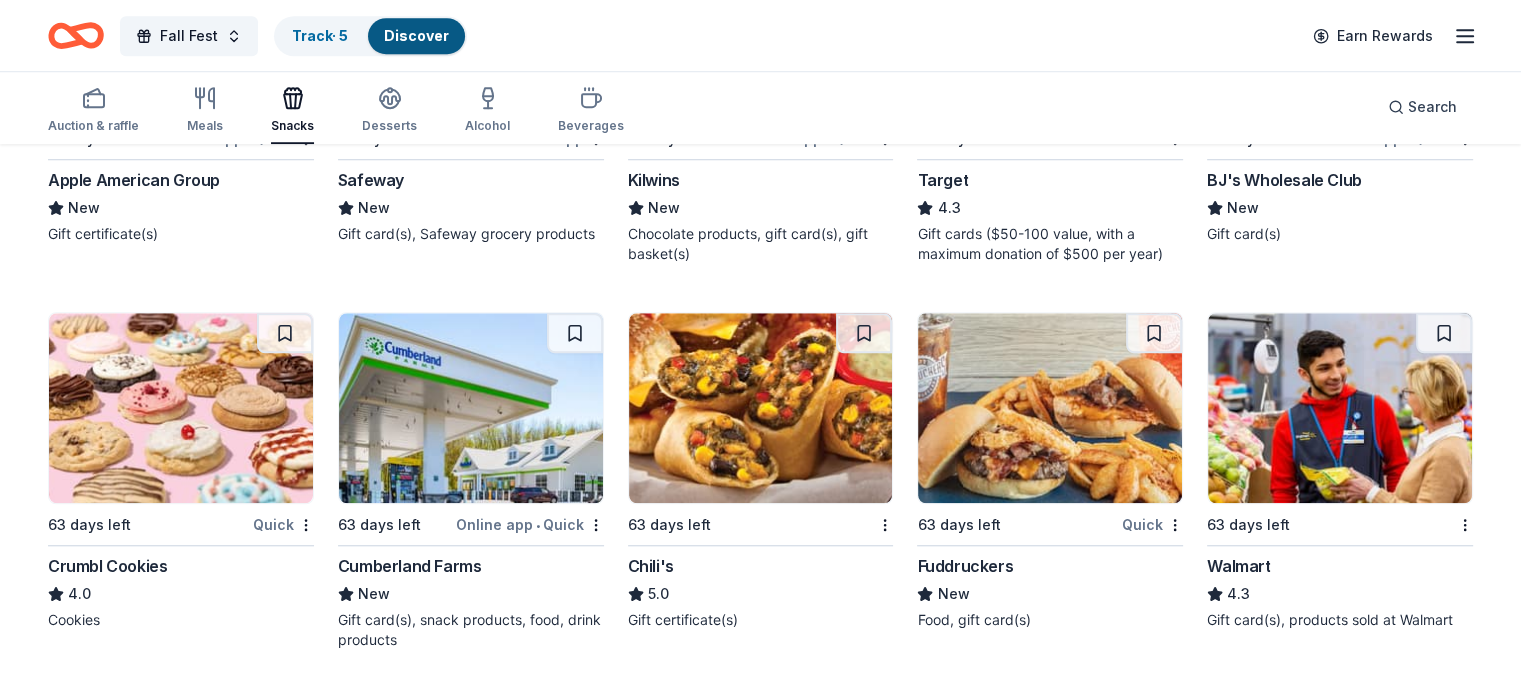 scroll, scrollTop: 1400, scrollLeft: 0, axis: vertical 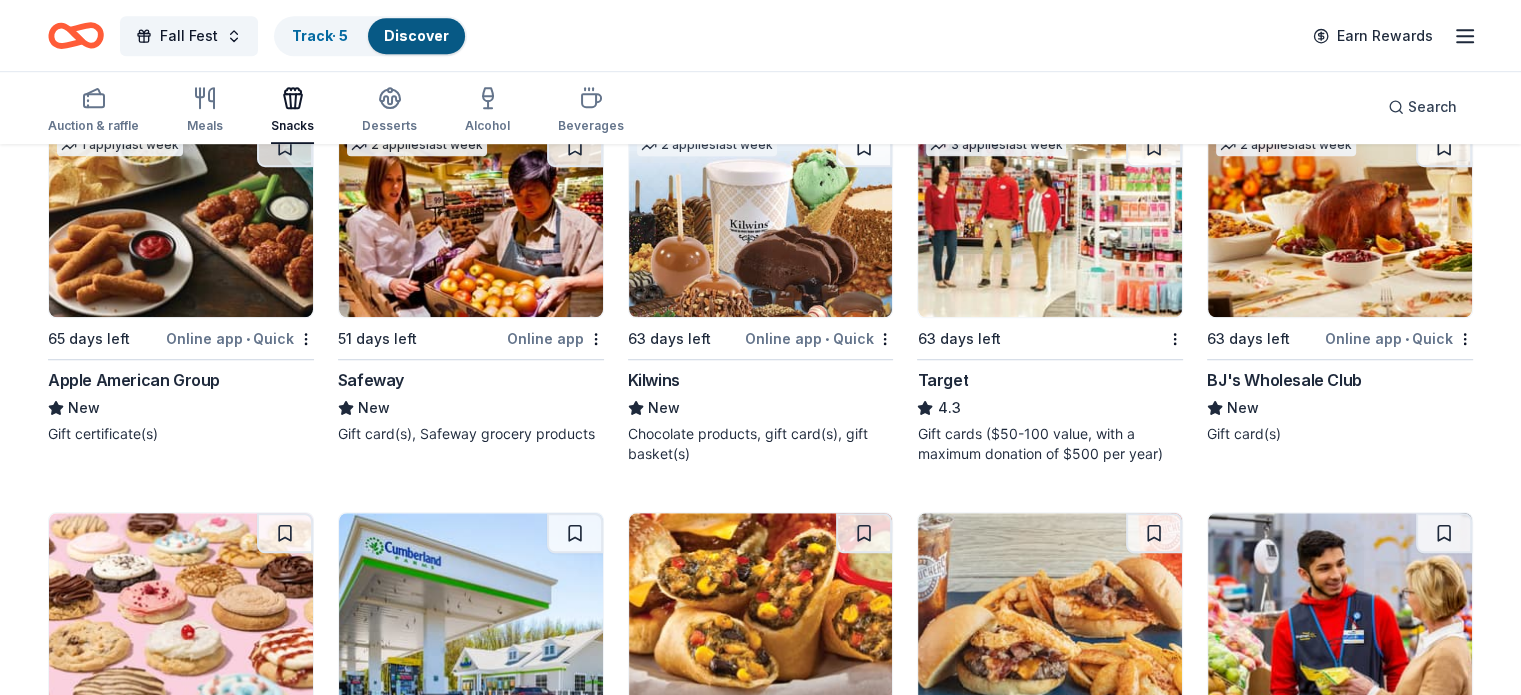 click on "BJ's Wholesale Club" at bounding box center (1284, 380) 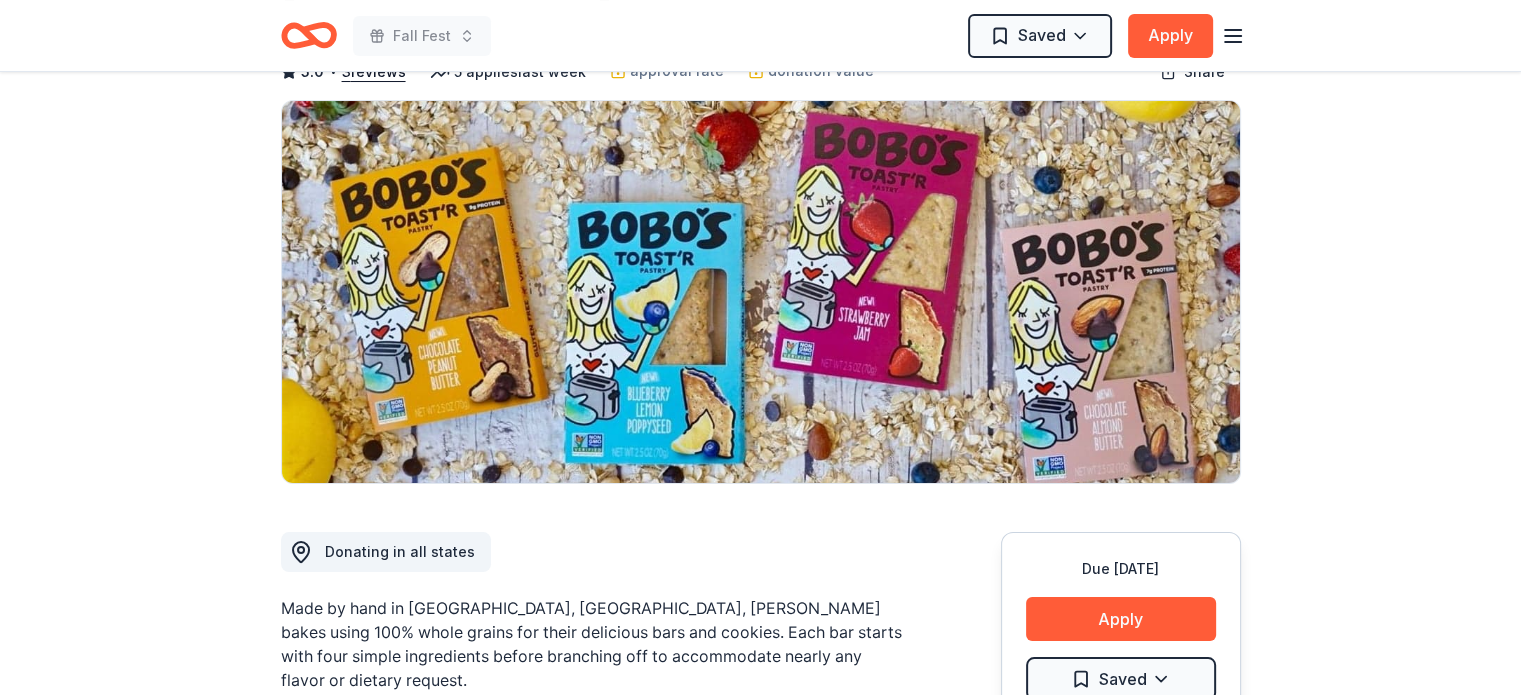 scroll, scrollTop: 0, scrollLeft: 0, axis: both 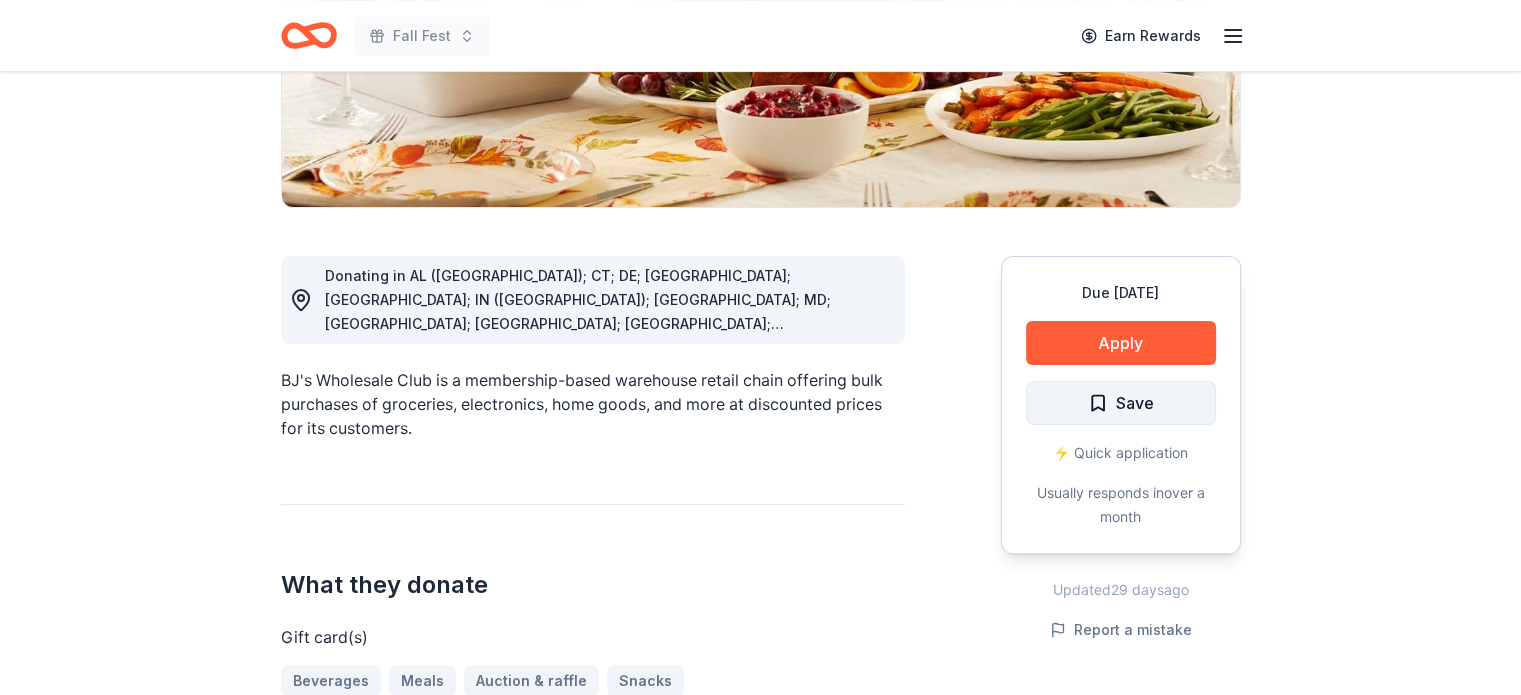 click on "Save" at bounding box center [1135, 403] 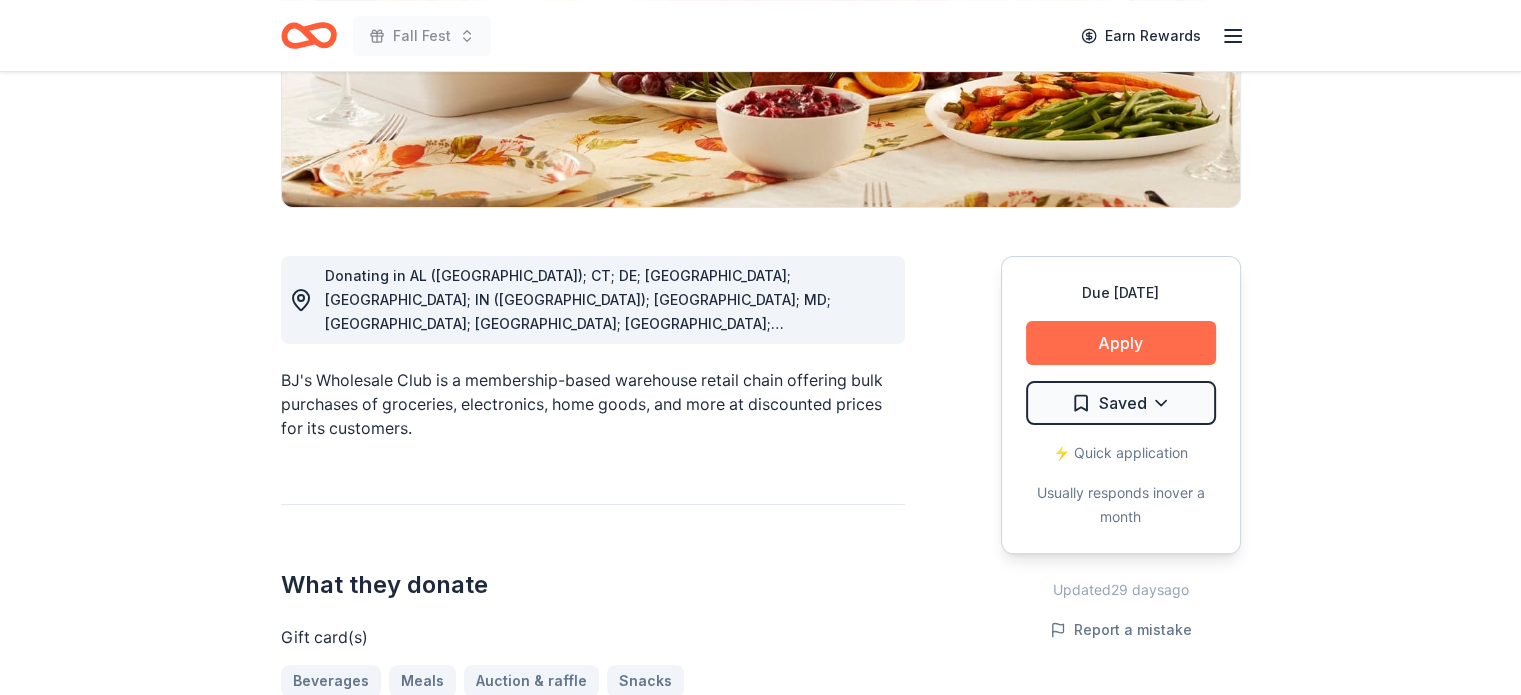 click on "Apply" at bounding box center (1121, 343) 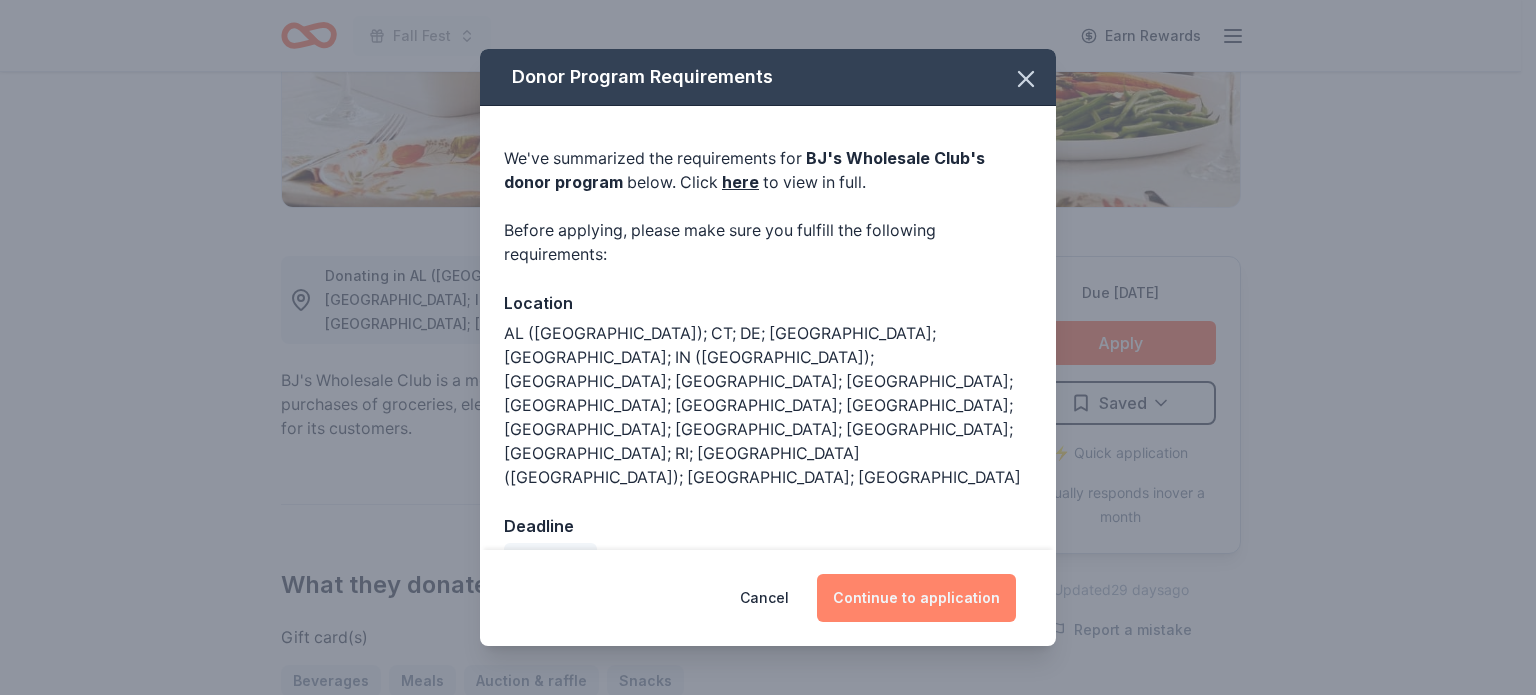 click on "Continue to application" at bounding box center [916, 598] 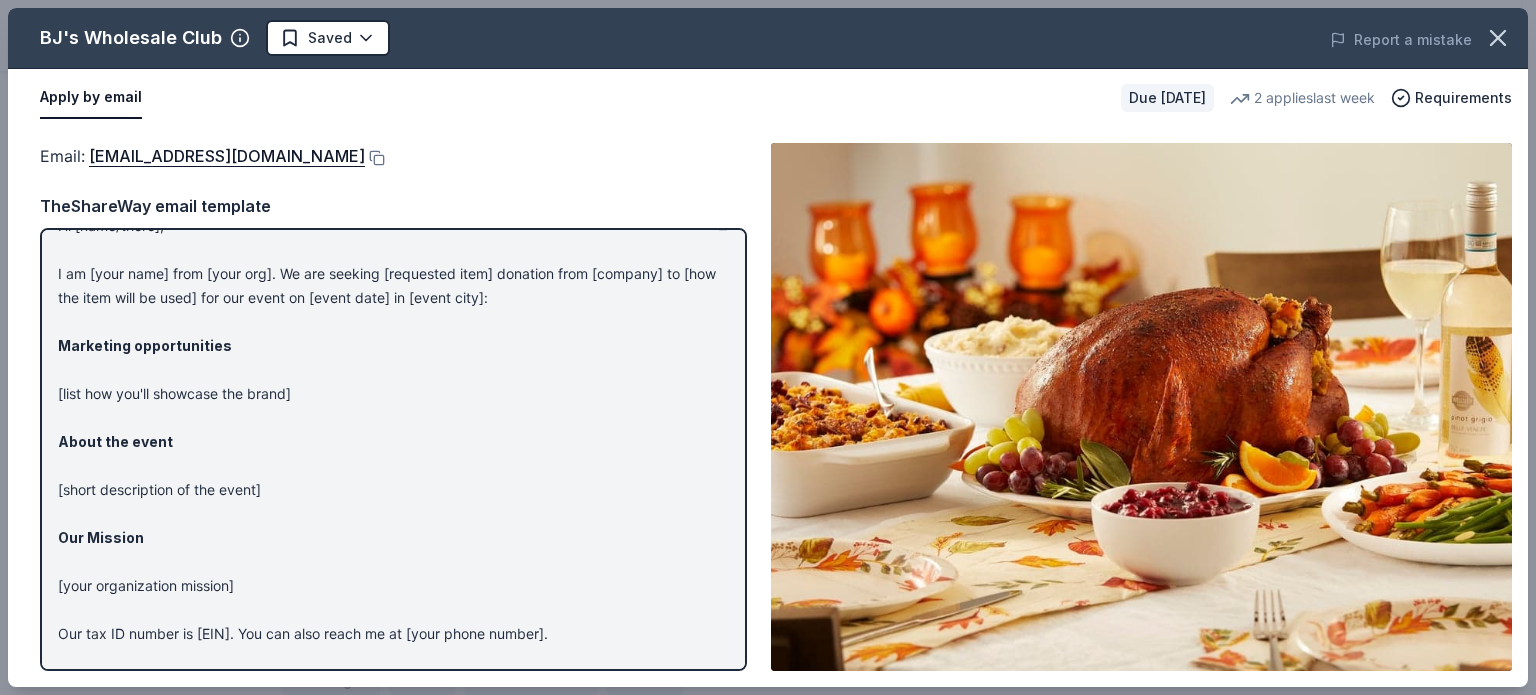 scroll, scrollTop: 0, scrollLeft: 0, axis: both 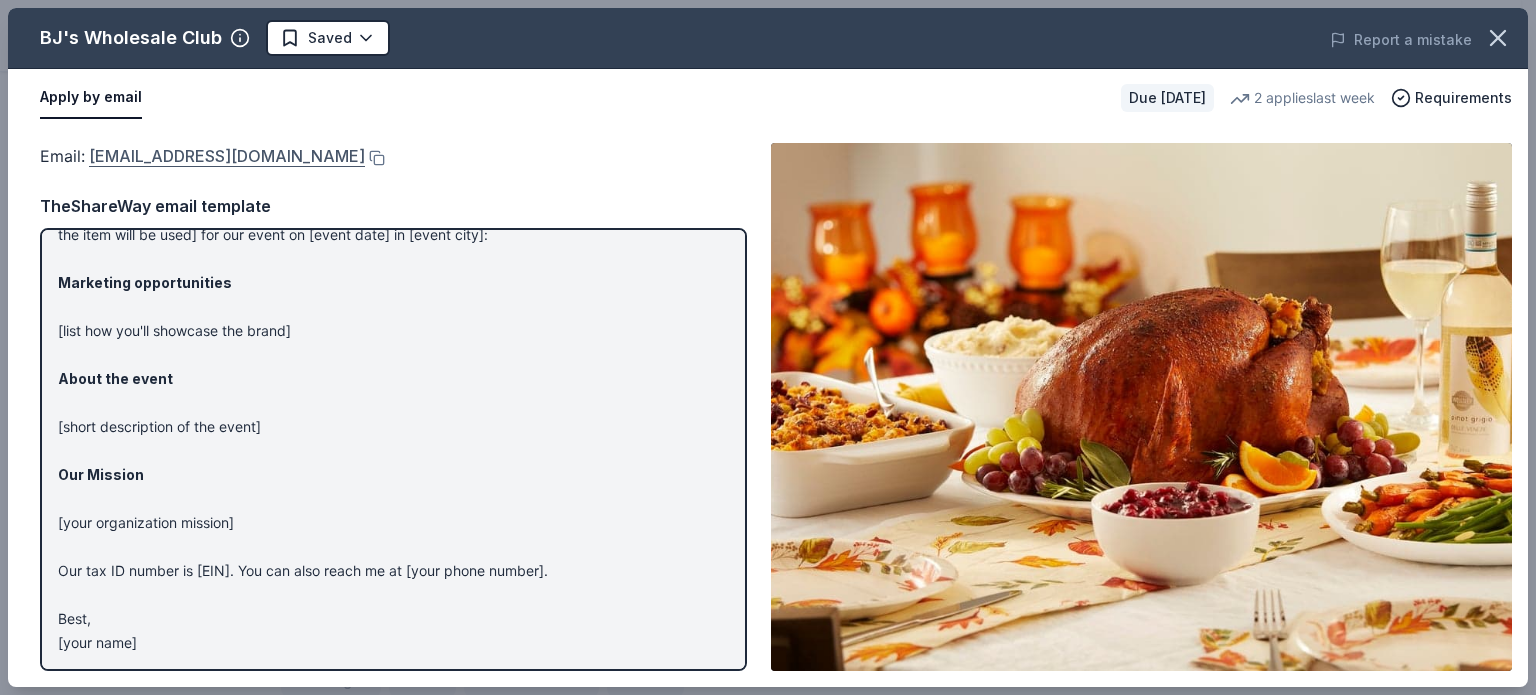 click on "[EMAIL_ADDRESS][DOMAIN_NAME]" at bounding box center [227, 156] 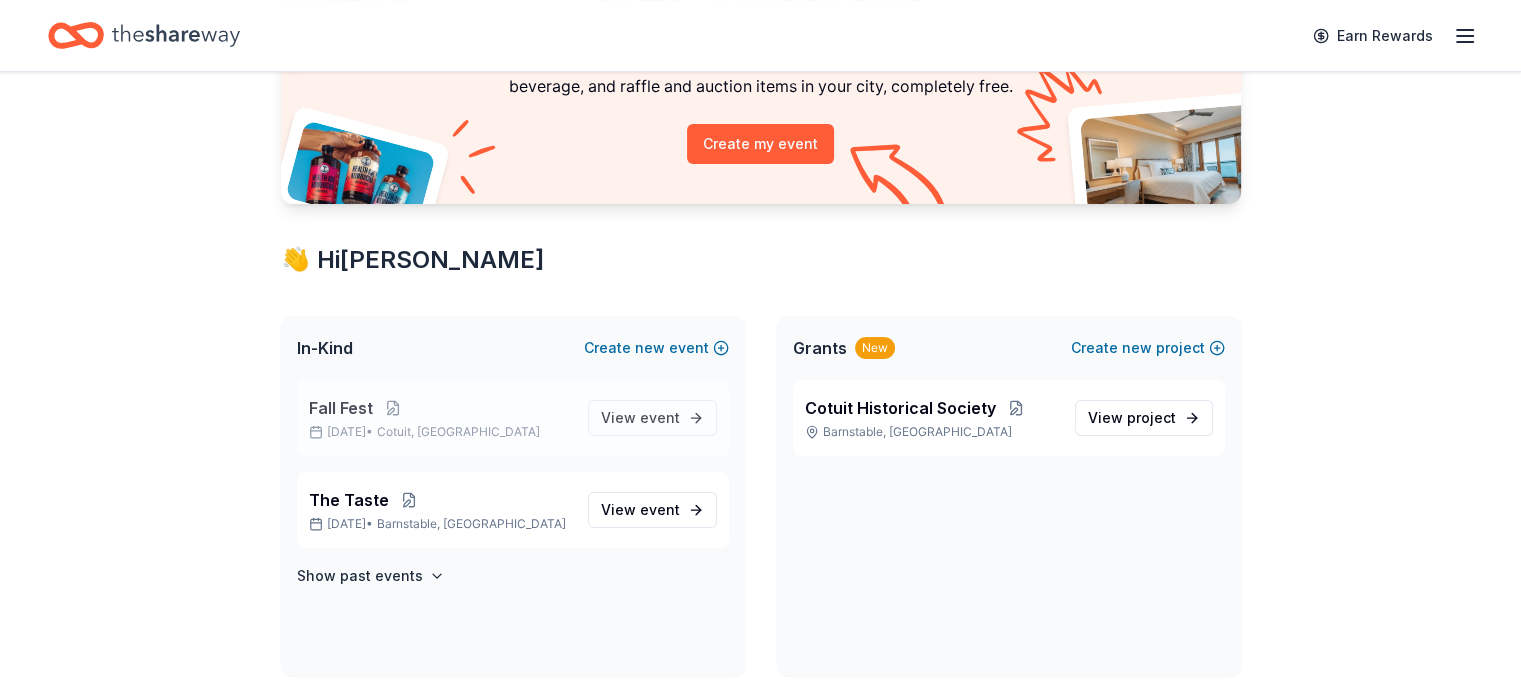 scroll, scrollTop: 200, scrollLeft: 0, axis: vertical 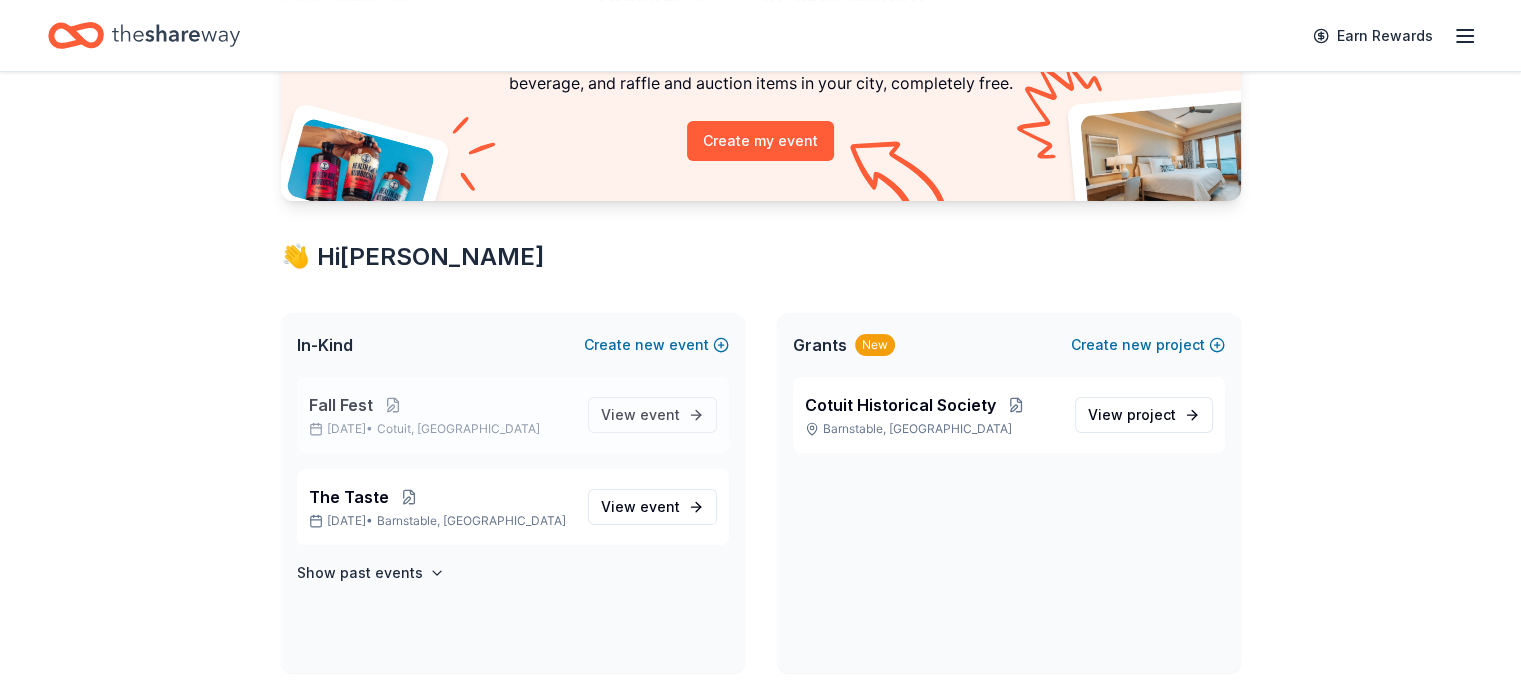 click on "Fall Fest" at bounding box center (341, 405) 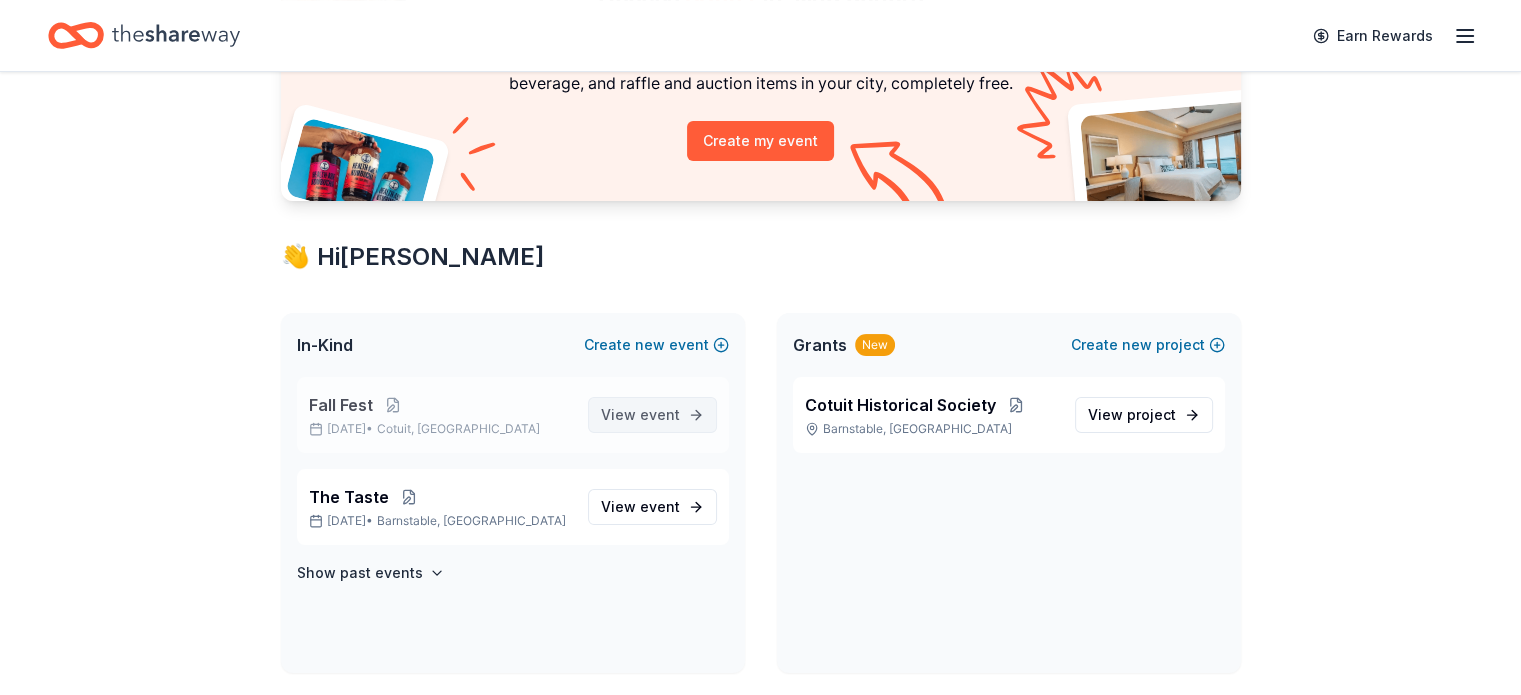 click on "View   event" at bounding box center [652, 415] 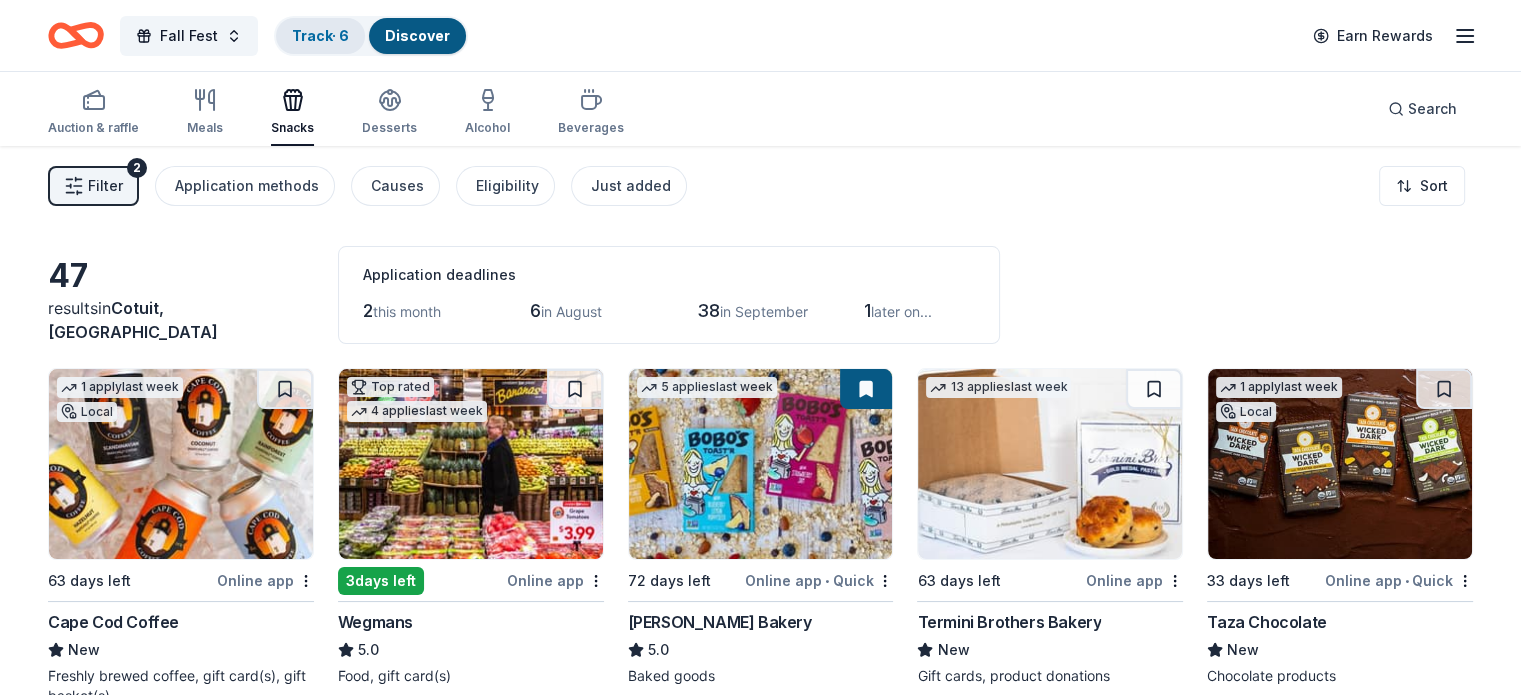 click on "Track  · 6" at bounding box center (320, 35) 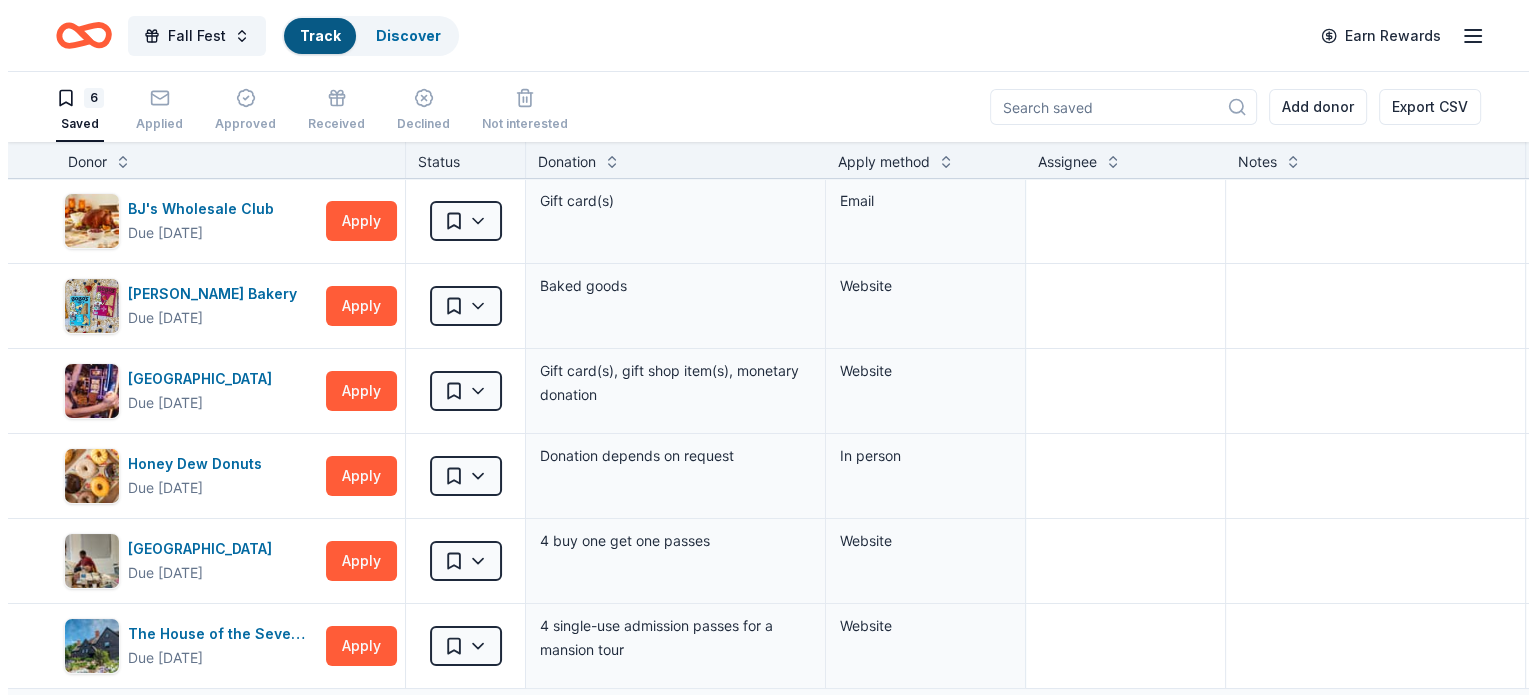 scroll, scrollTop: 0, scrollLeft: 0, axis: both 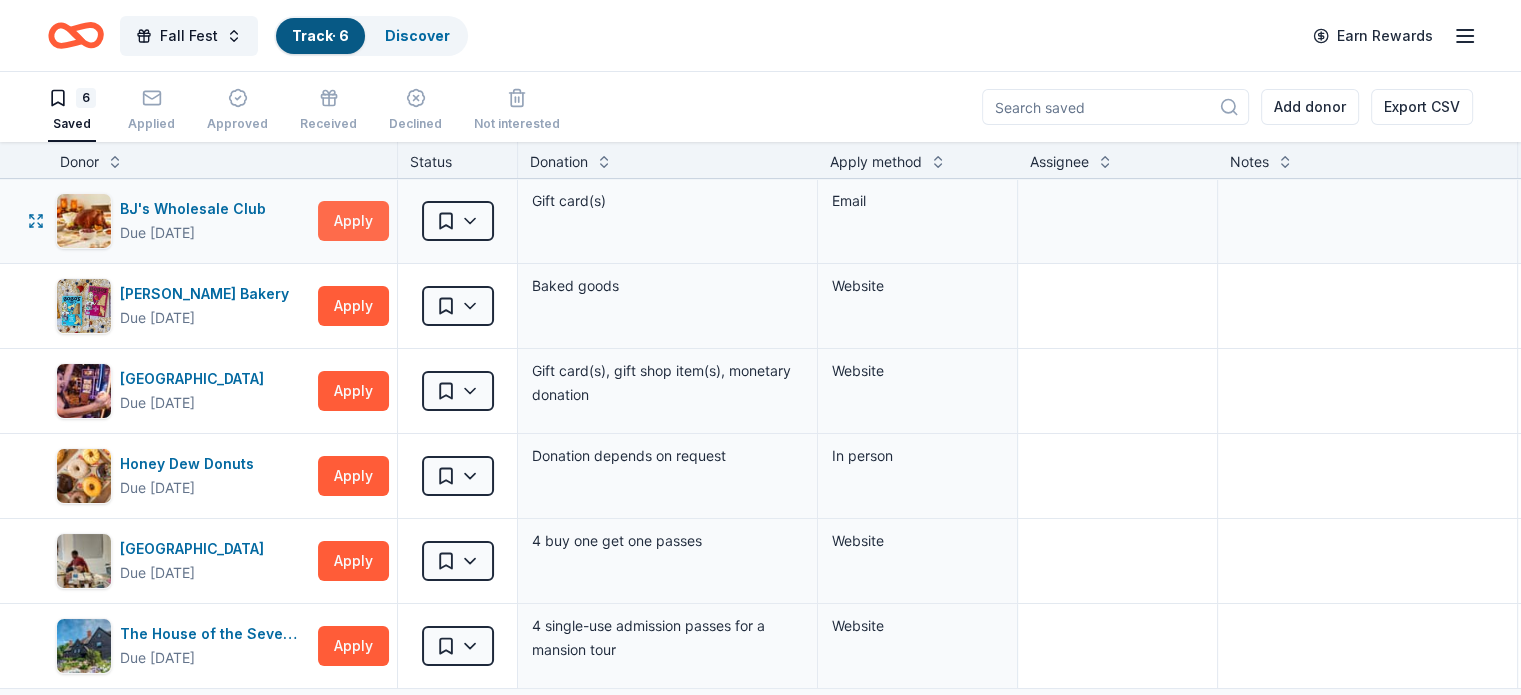 click on "Apply" at bounding box center (353, 221) 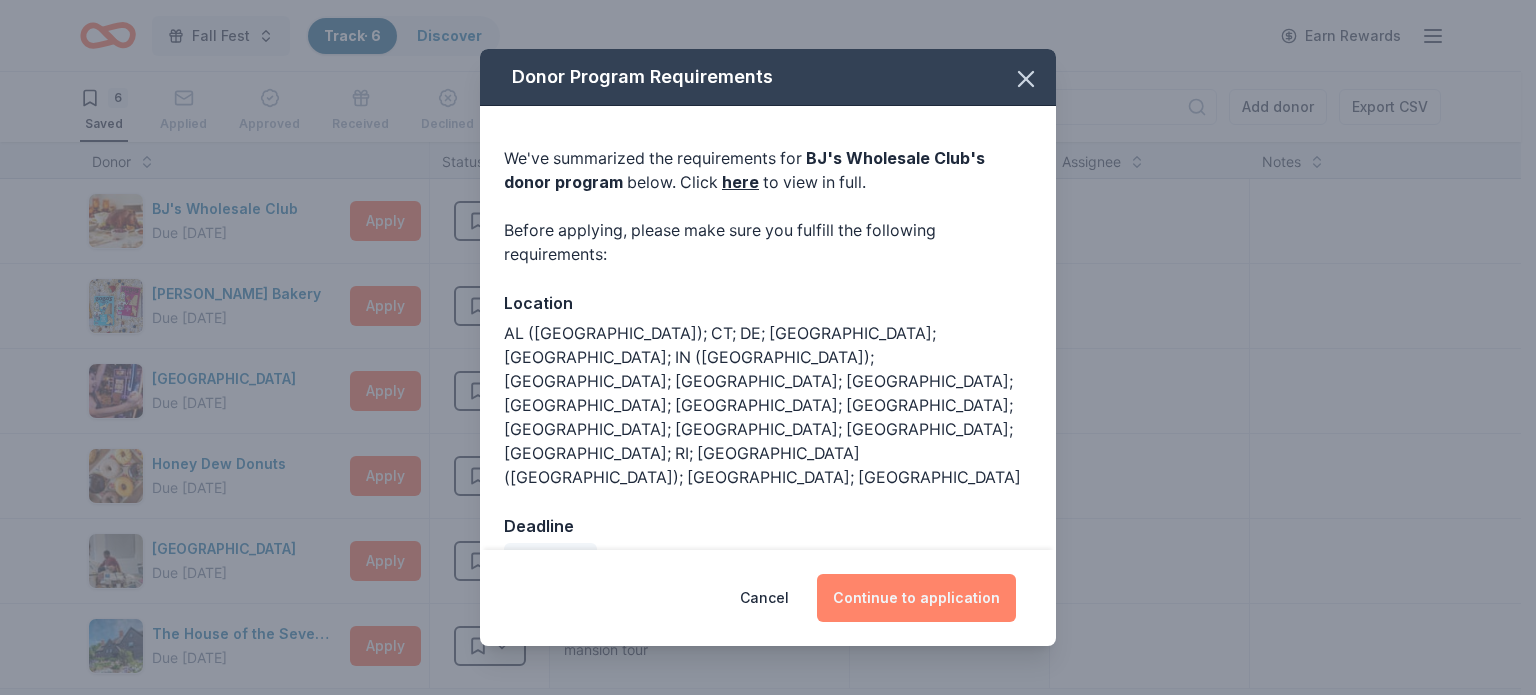 click on "Continue to application" at bounding box center [916, 598] 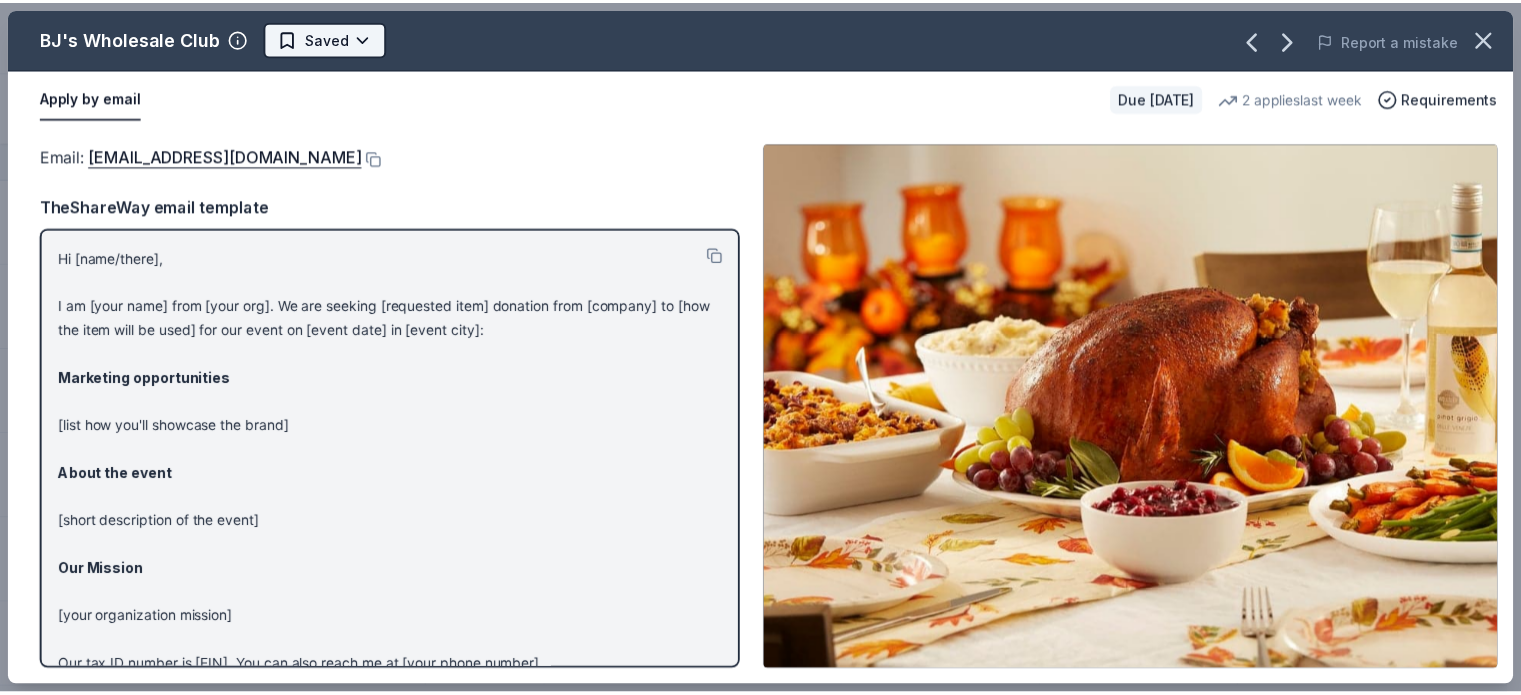 scroll, scrollTop: 0, scrollLeft: 0, axis: both 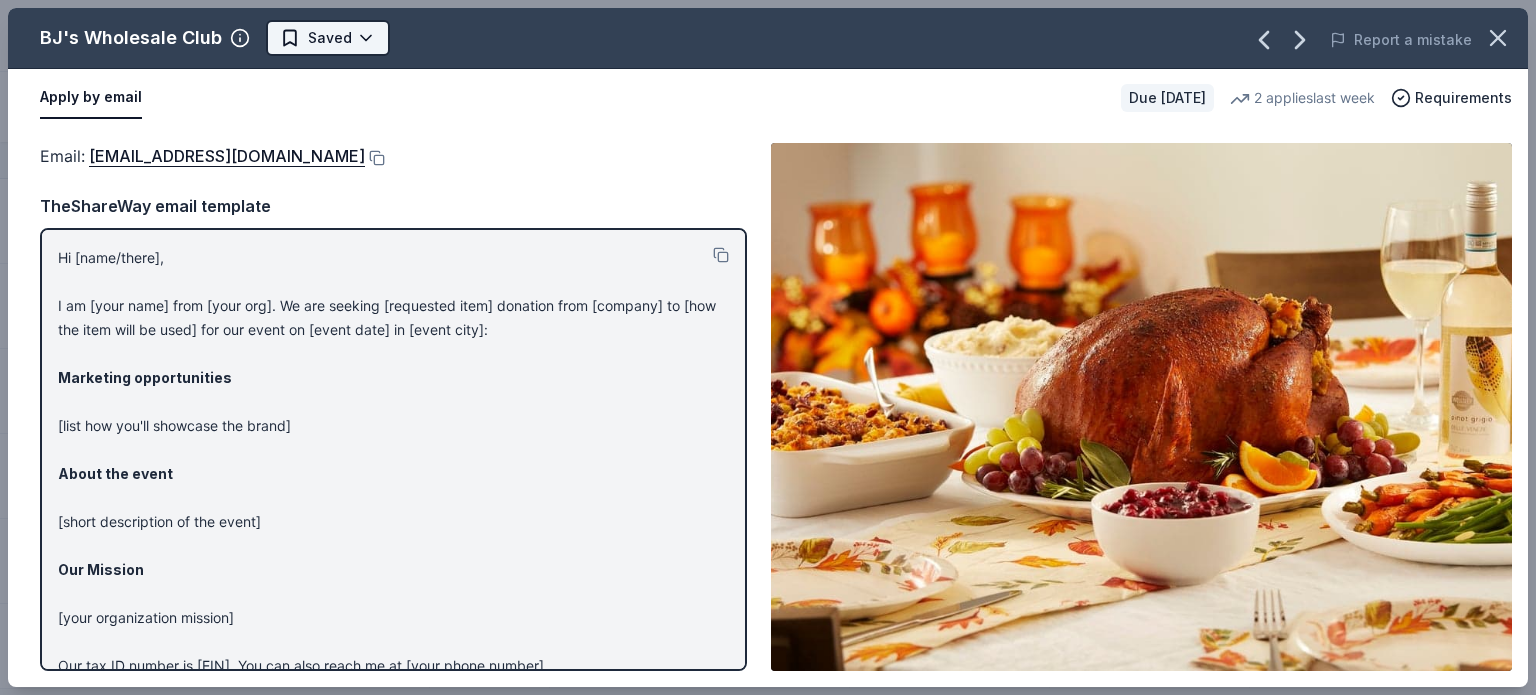 click on "Fall Fest Track  · 6 Discover Earn Rewards 6 Saved Applied Approved Received Declined Not interested Add donor Export CSV Donor Status Donation Apply method Assignee Notes BJ's Wholesale Club Due in 63 days Apply Saved Gift card(s) Email Bobo's Bakery Due in 72 days Apply Saved Baked goods  Website Foxwoods Resort Casino Due in 33 days Apply Saved Gift card(s), gift shop item(s), monetary donation Website Honey Dew Donuts Due in 63 days Apply Saved Donation depends on request In person Providence Children’s Museum Due in 48 days Apply Saved 4 buy one get one passes Website The House of the Seven Gables Due in 63 days Apply Saved 4 single-use admission passes for a mansion tour Website   Discover more donors Saved BJ's Wholesale Club Saved Report a mistake Apply by email Due in 63 days 2   applies  last week Requirements Email : community@bjs.com Email : community@bjs.com TheShareWay email template Hi [name/there],
Marketing opportunities
[list how you'll showcase the brand]
About the event" at bounding box center (768, 347) 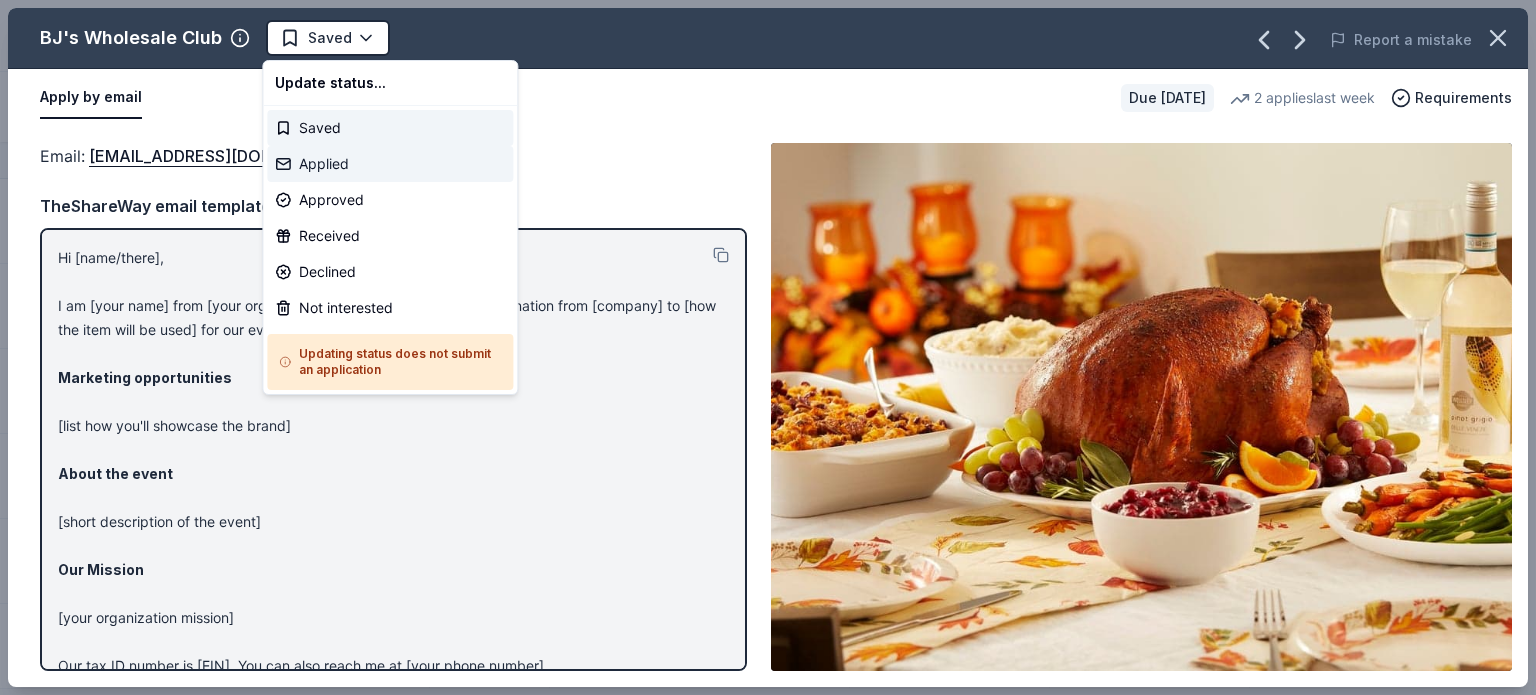 click on "Applied" at bounding box center (390, 164) 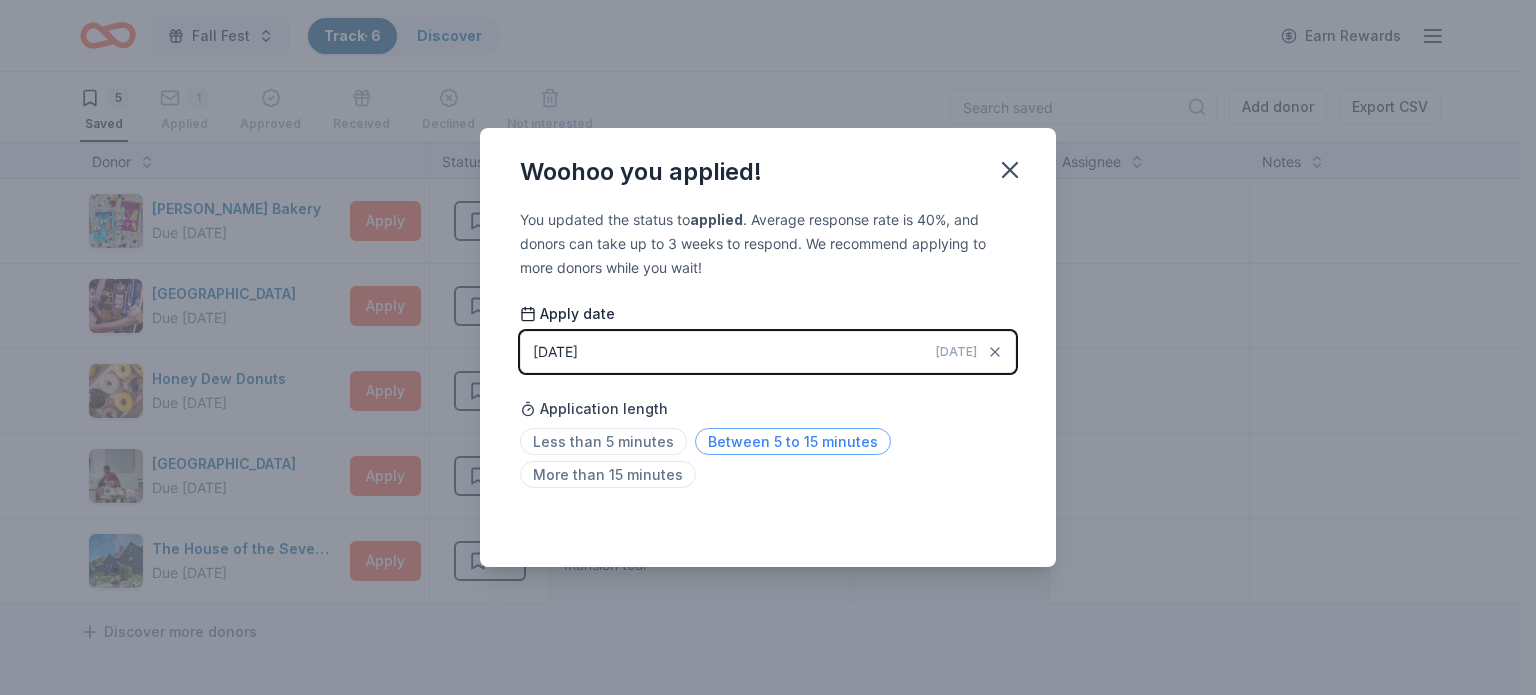 click on "Between 5 to 15 minutes" at bounding box center (793, 441) 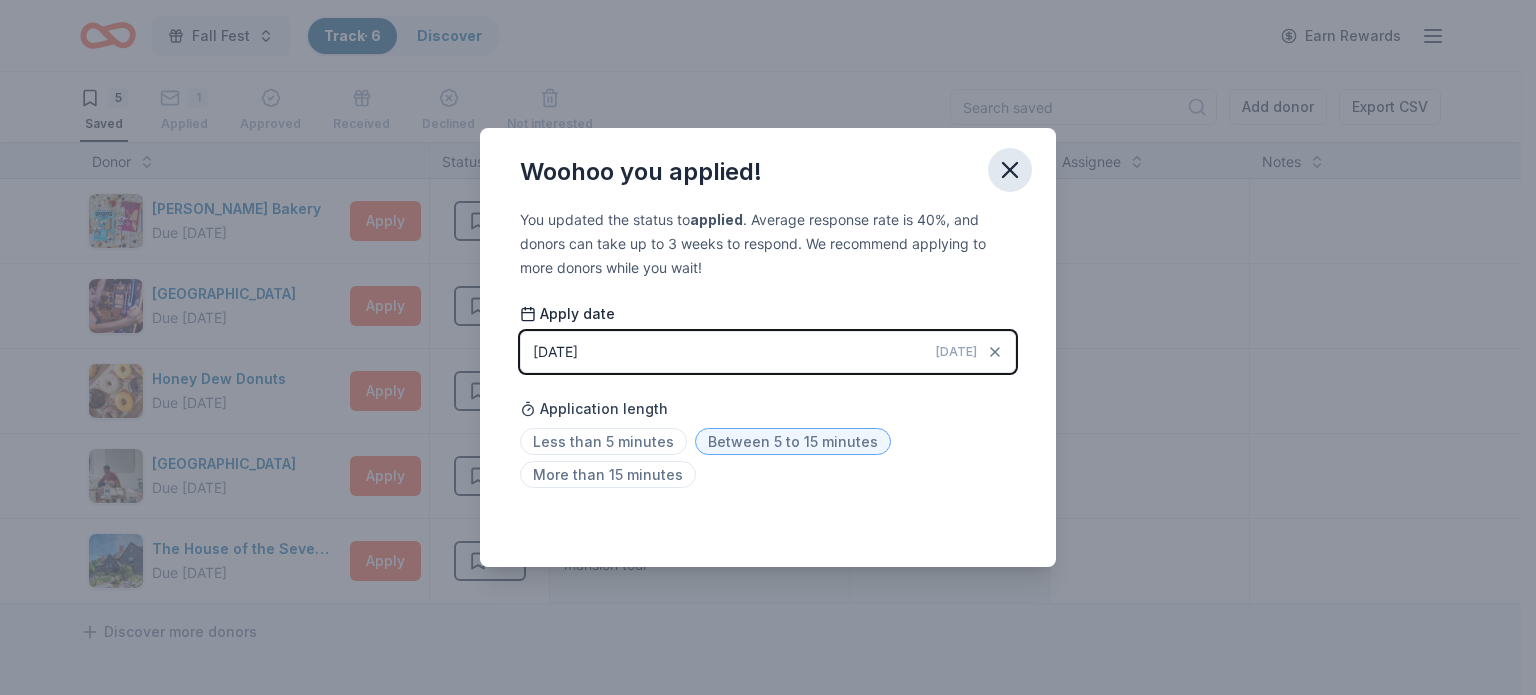 click 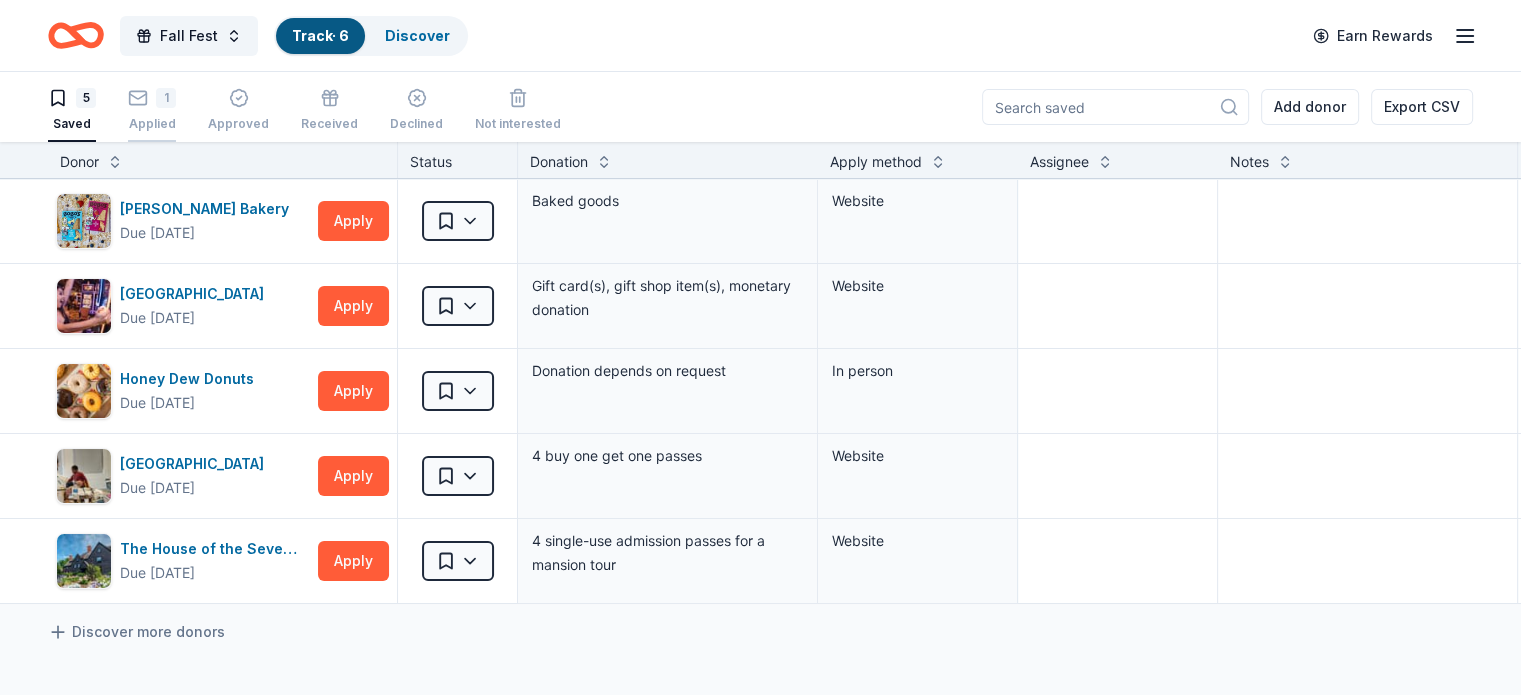 click on "1" at bounding box center (166, 98) 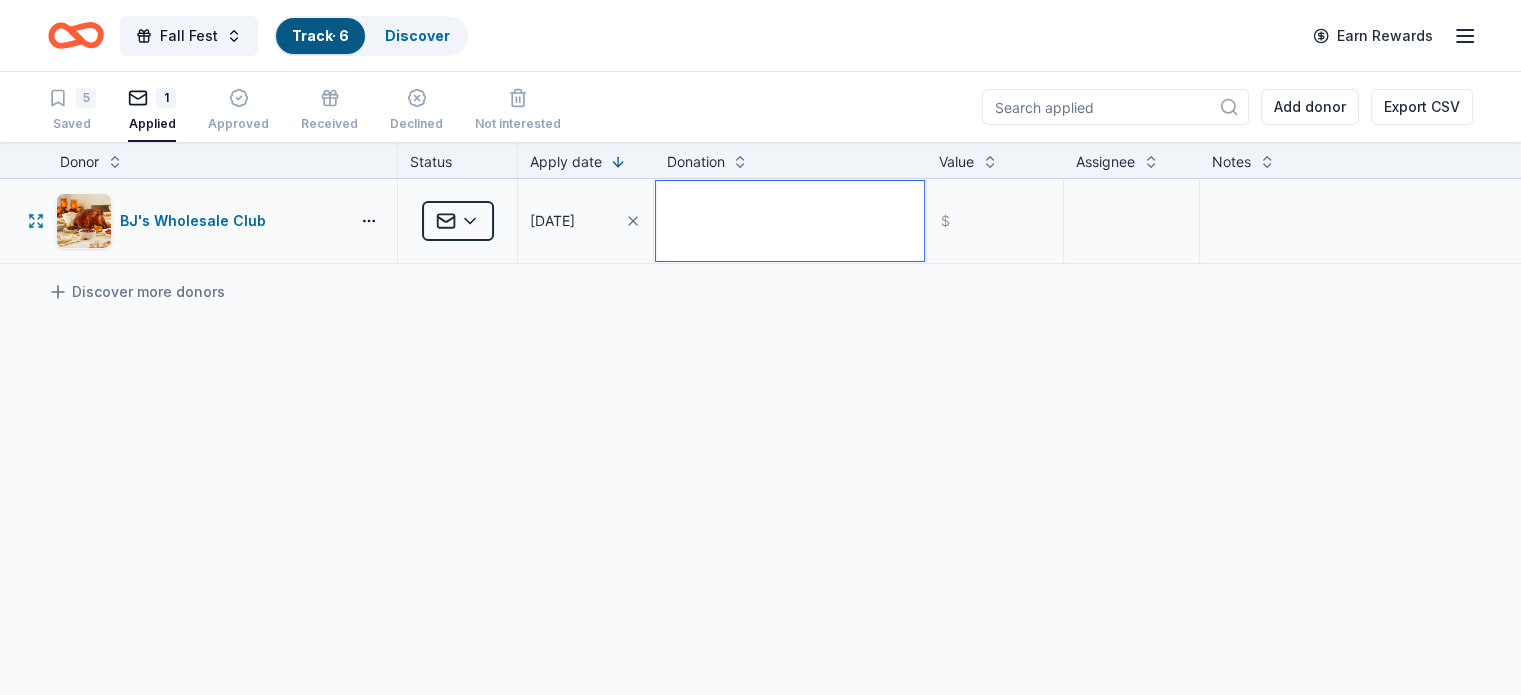 click at bounding box center (790, 221) 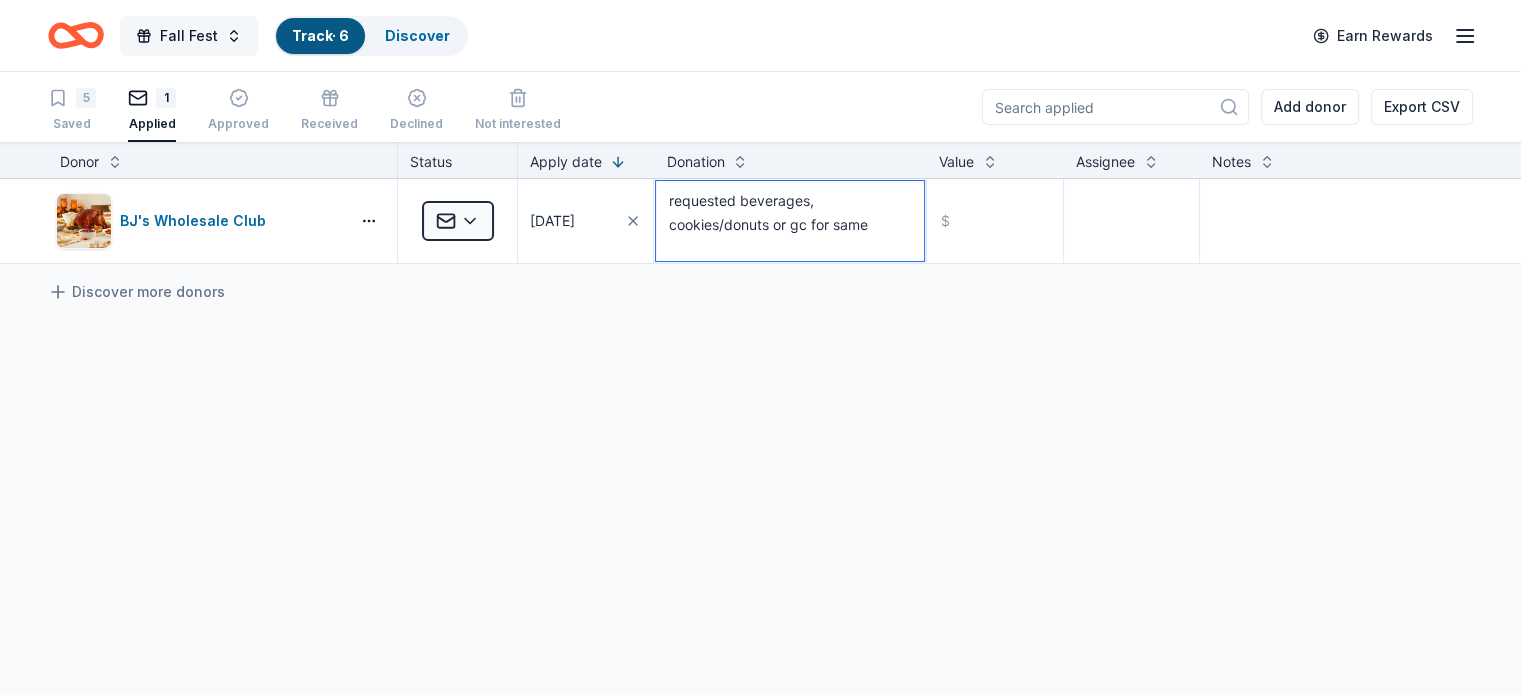 type on "requested beverages, cookies/donuts or gc for same" 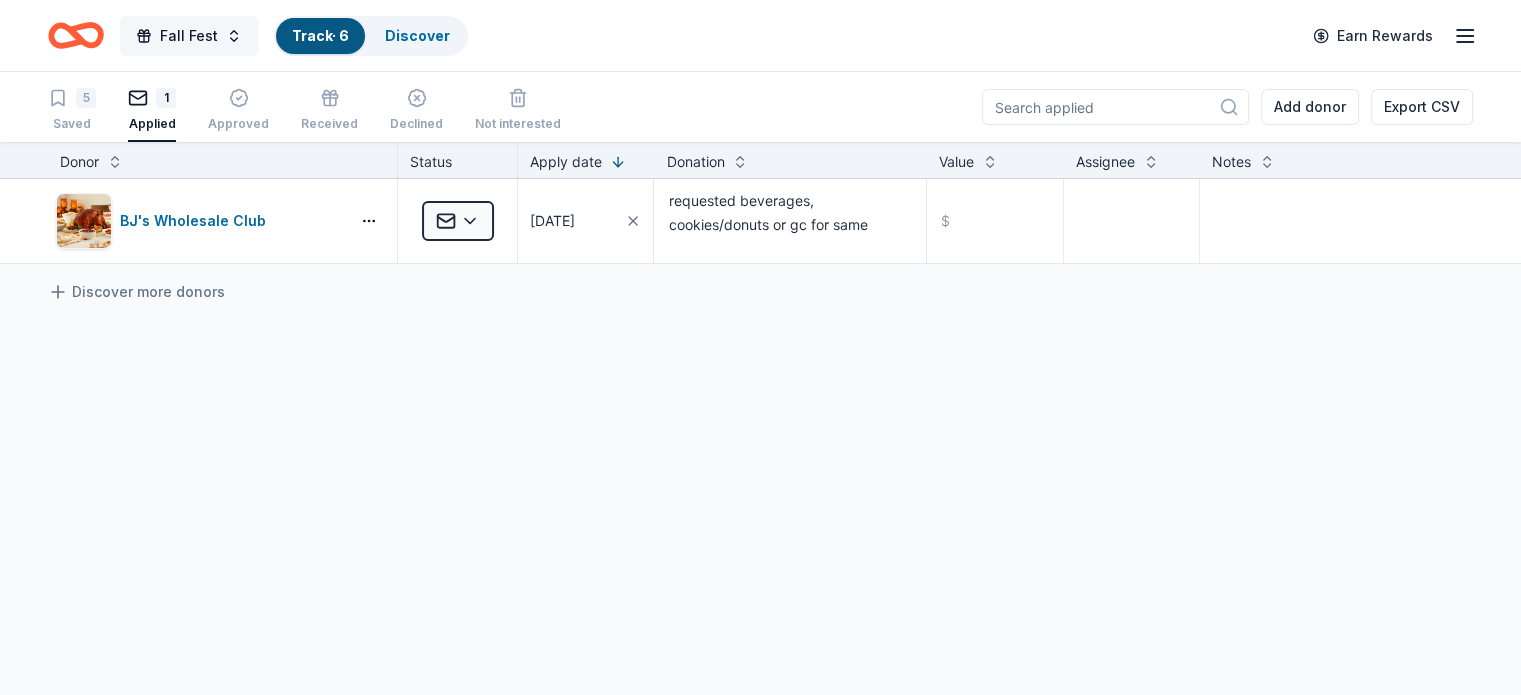 click on "Fall Fest" at bounding box center [189, 36] 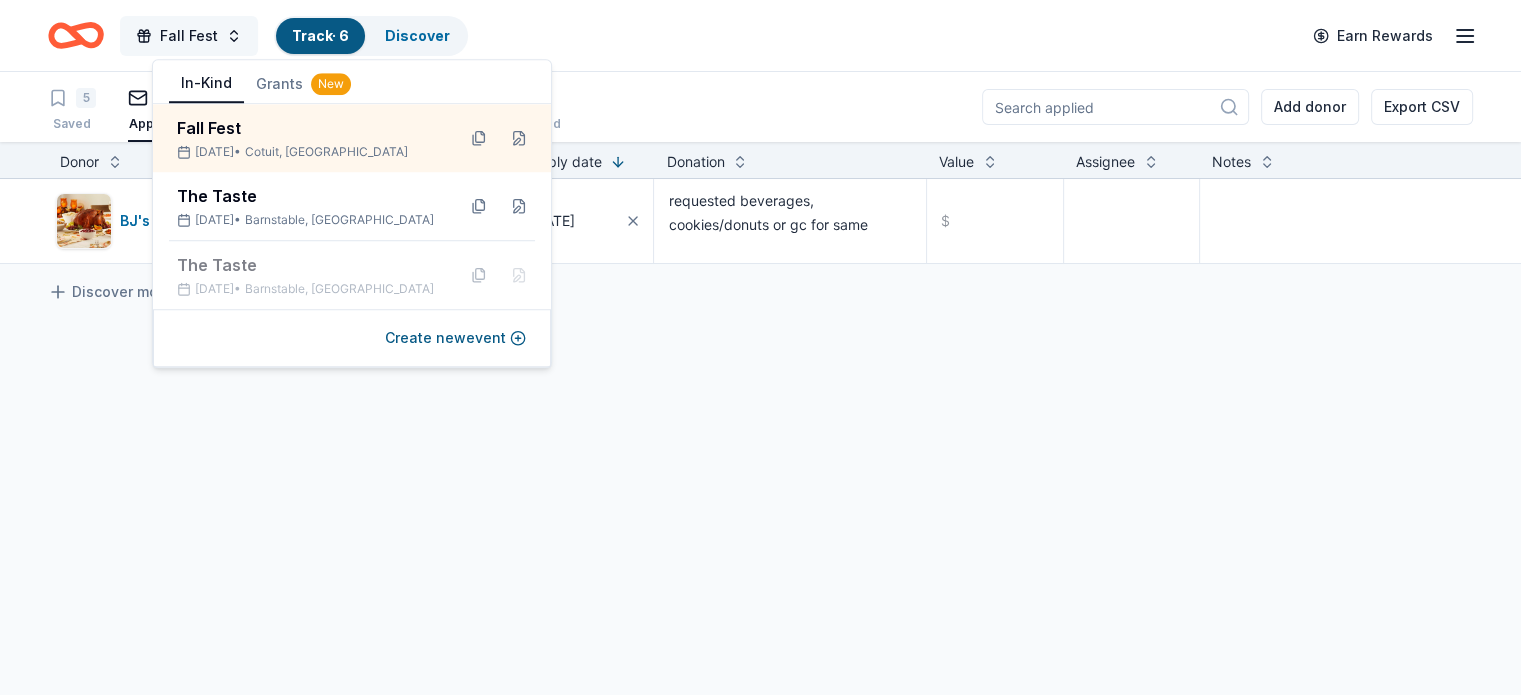 click on "Fall Fest" at bounding box center [189, 36] 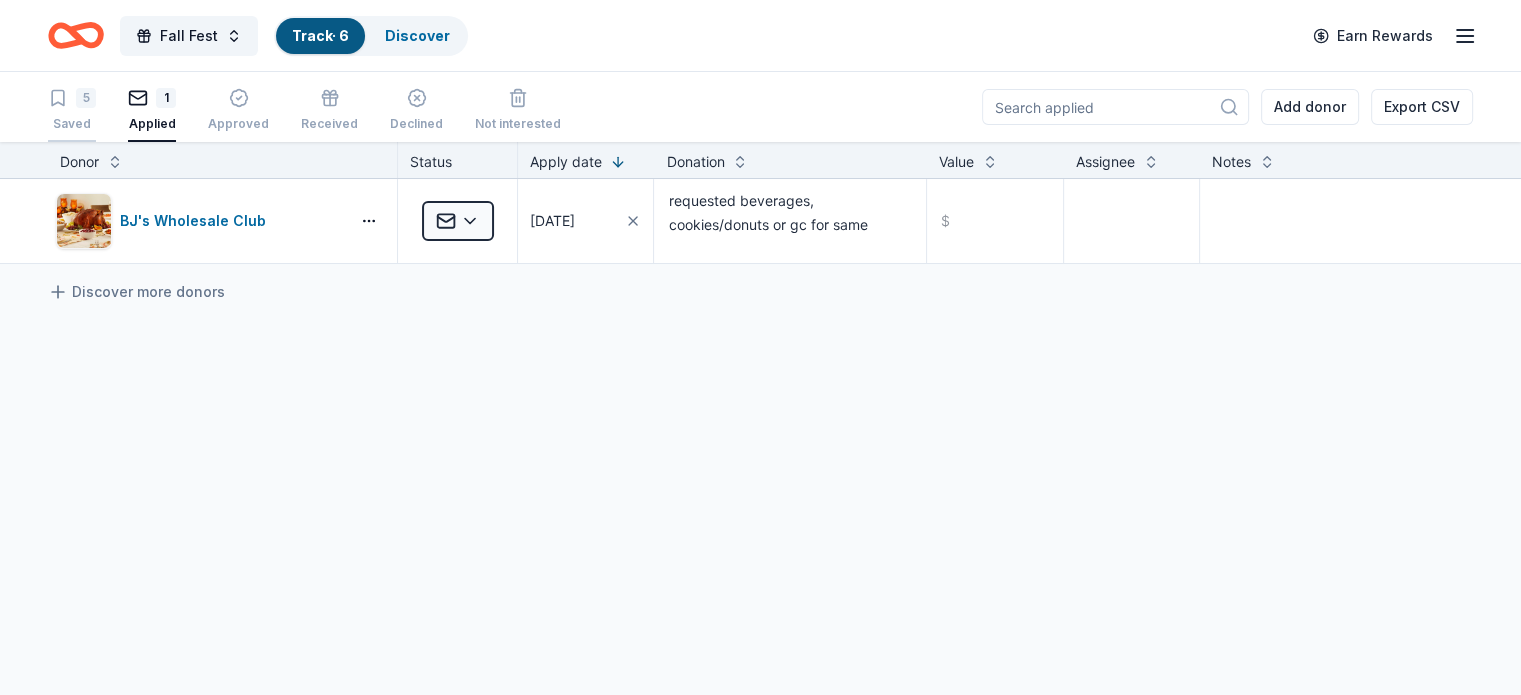 click 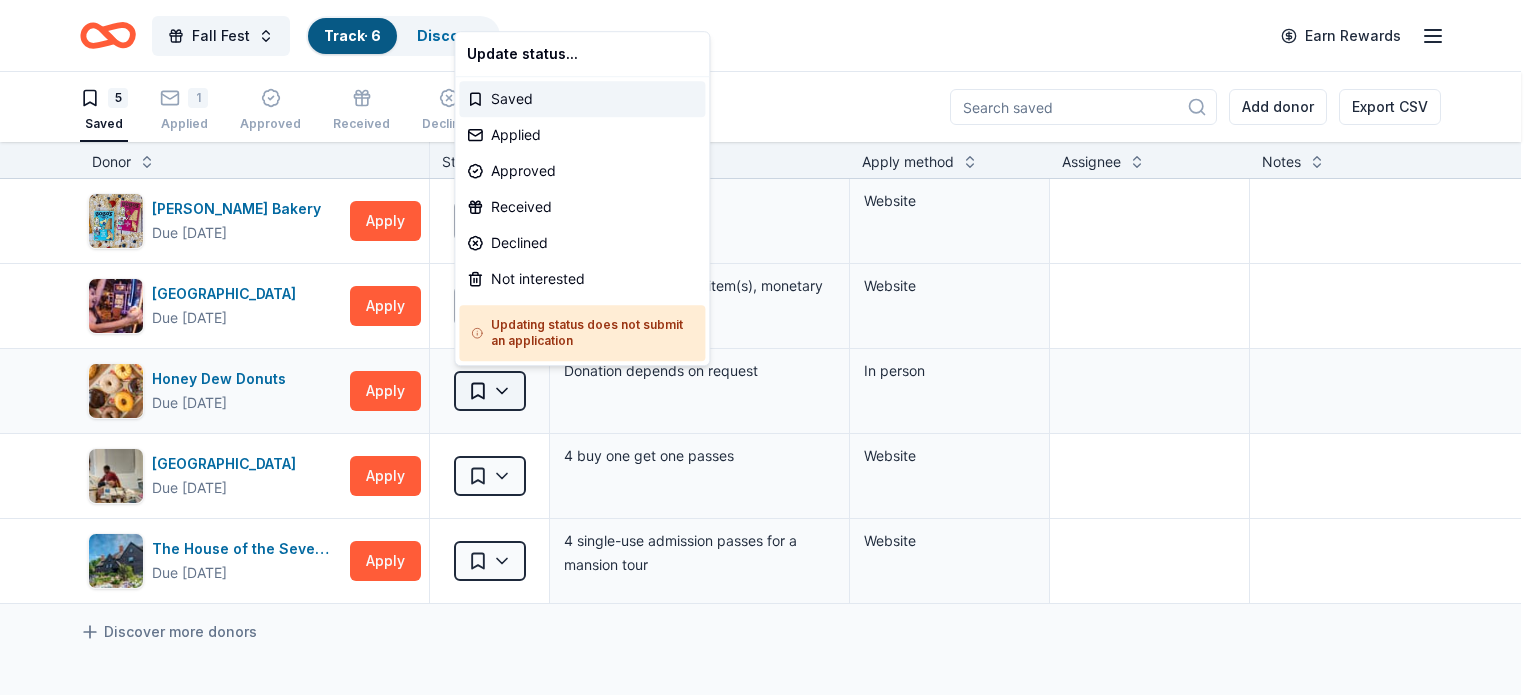 click on "Fall Fest Track  · 6 Discover Earn Rewards 5 Saved 1 Applied Approved Received Declined Not interested Add donor Export CSV Donor Status Donation Apply method Assignee Notes Bobo's Bakery Due in 72 days Apply Saved Baked goods  Website Foxwoods Resort Casino Due in 33 days Apply Saved Gift card(s), gift shop item(s), monetary donation Website Honey Dew Donuts Due in 63 days Apply Saved Donation depends on request In person Providence Children’s Museum Due in 48 days Apply Saved 4 buy one get one passes Website The House of the Seven Gables Due in 63 days Apply Saved 4 single-use admission passes for a mansion tour Website   Discover more donors Saved Update status... Saved Applied Approved Received Declined Not interested Updating status does not submit an application" at bounding box center (768, 347) 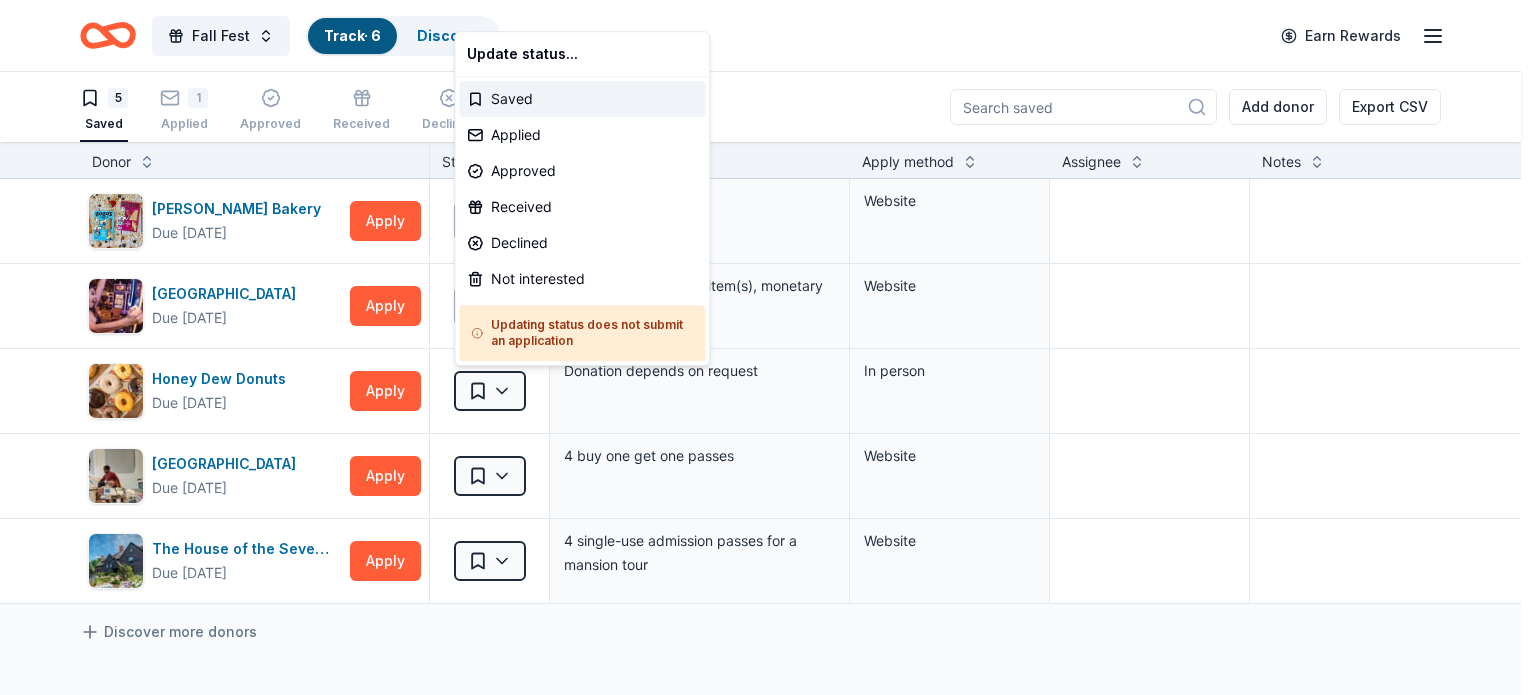 click on "Fall Fest Track  · 6 Discover Earn Rewards 5 Saved 1 Applied Approved Received Declined Not interested Add donor Export CSV Donor Status Donation Apply method Assignee Notes Bobo's Bakery Due in 72 days Apply Saved Baked goods  Website Foxwoods Resort Casino Due in 33 days Apply Saved Gift card(s), gift shop item(s), monetary donation Website Honey Dew Donuts Due in 63 days Apply Saved Donation depends on request In person Providence Children’s Museum Due in 48 days Apply Saved 4 buy one get one passes Website The House of the Seven Gables Due in 63 days Apply Saved 4 single-use admission passes for a mansion tour Website   Discover more donors Saved Update status... Saved Applied Approved Received Declined Not interested Updating status does not submit an application" at bounding box center [768, 347] 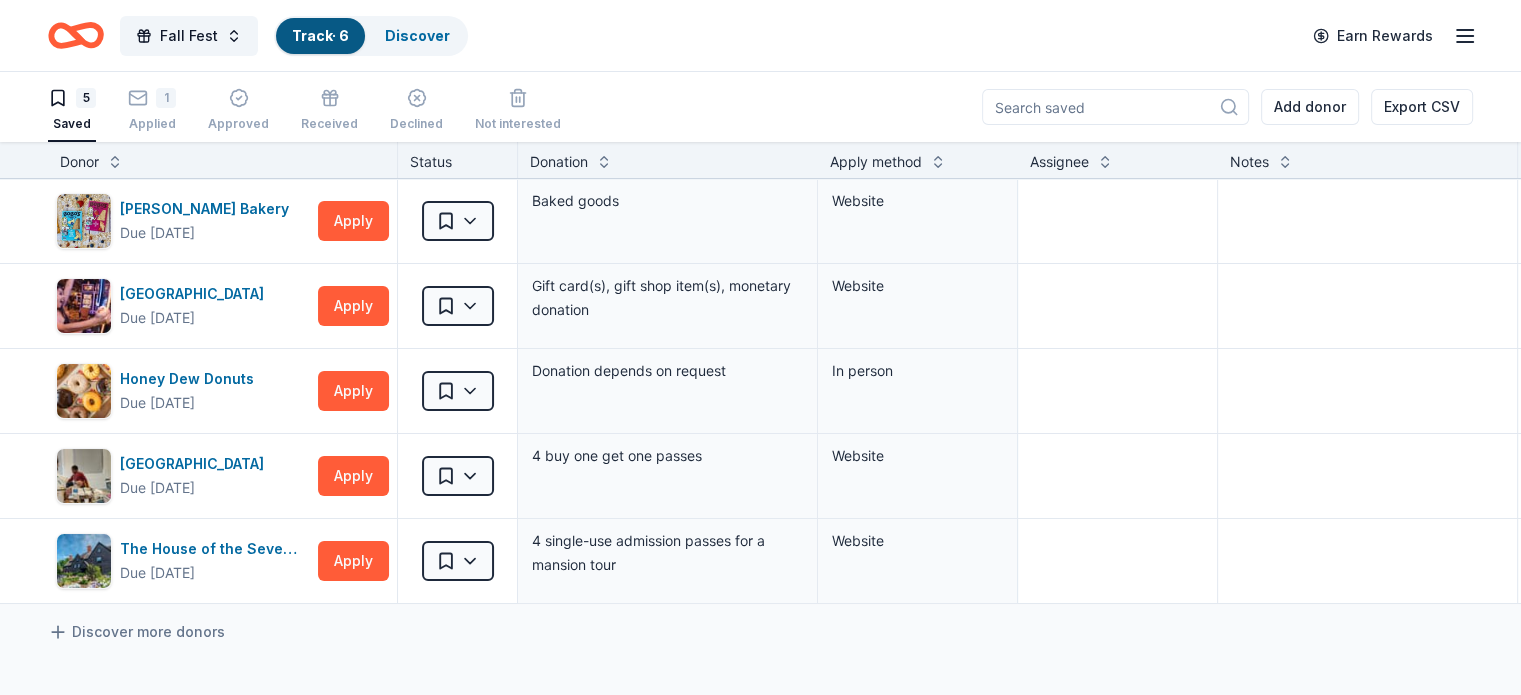click 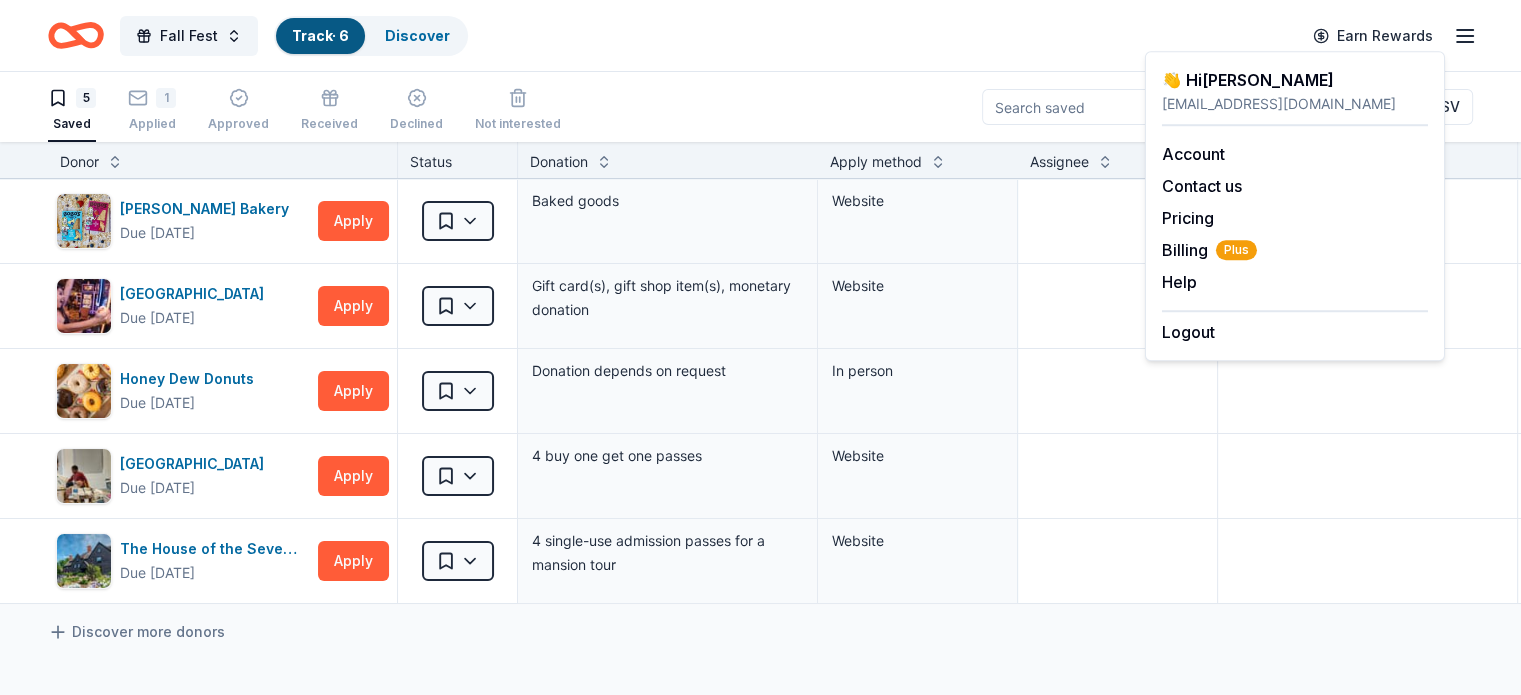 click on "Logout" at bounding box center (1188, 332) 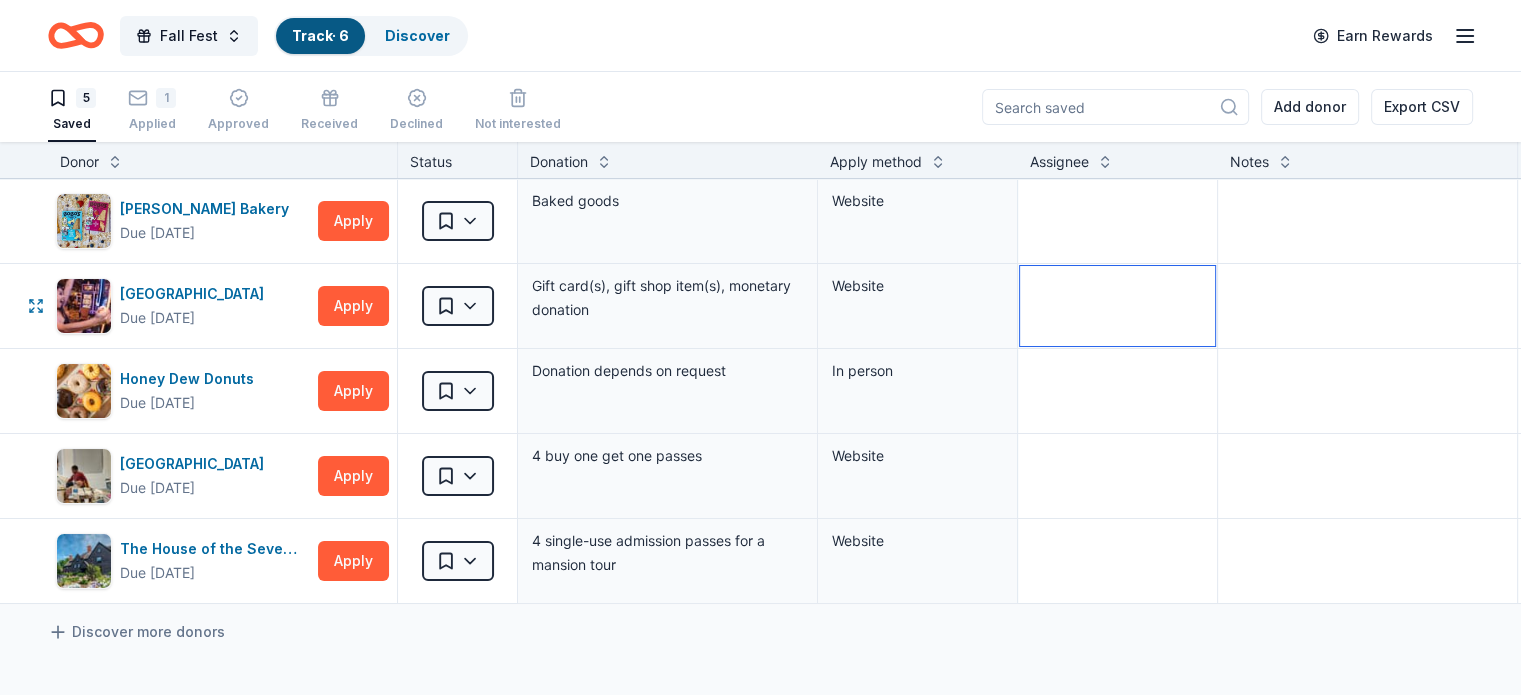 click at bounding box center (1117, 306) 